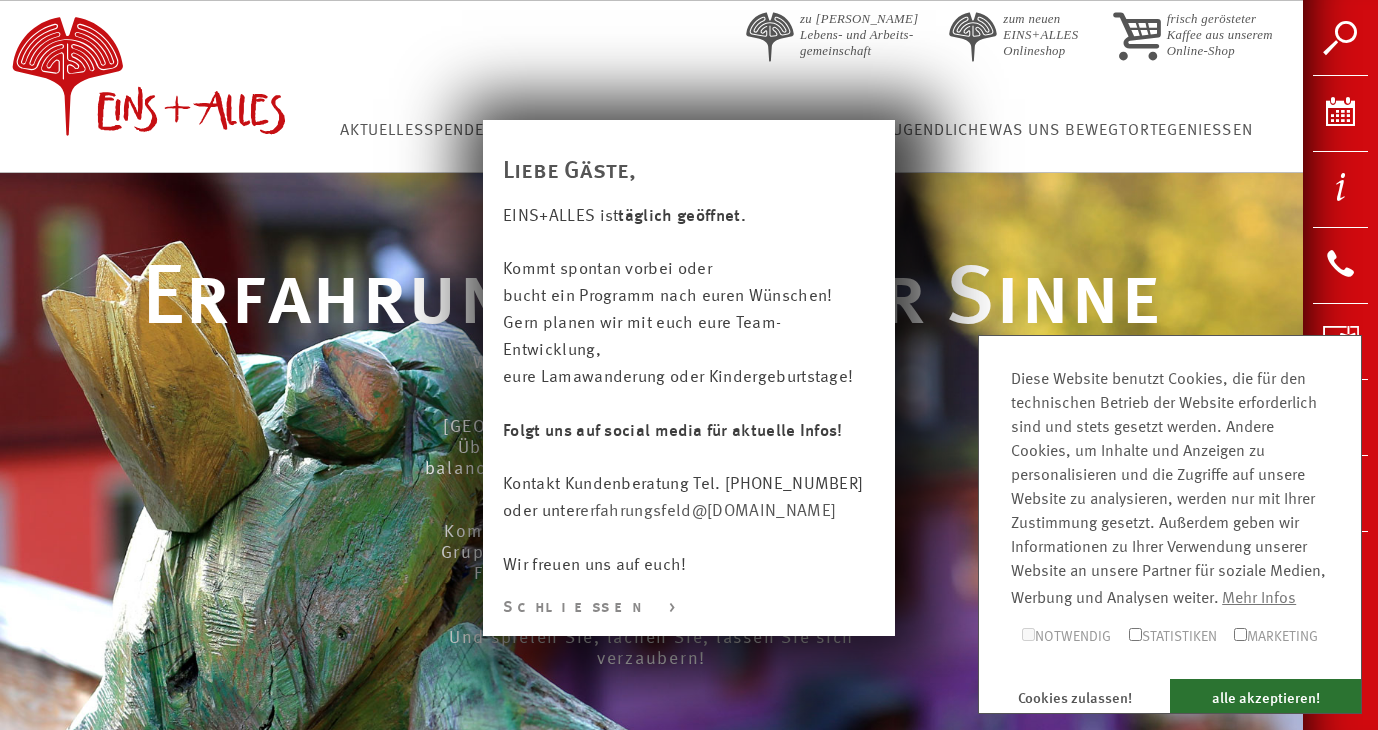 scroll, scrollTop: 0, scrollLeft: 0, axis: both 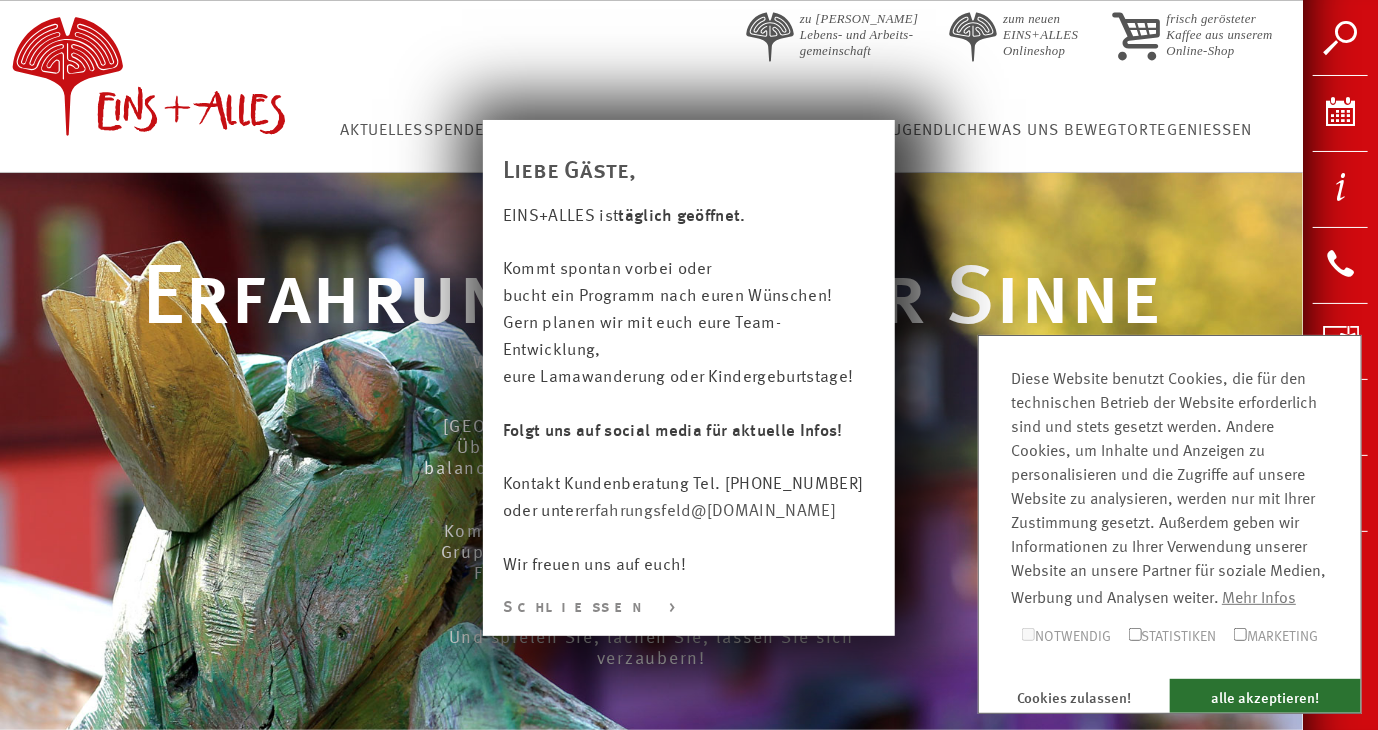 click on "Notwendig" at bounding box center (1064, 637) 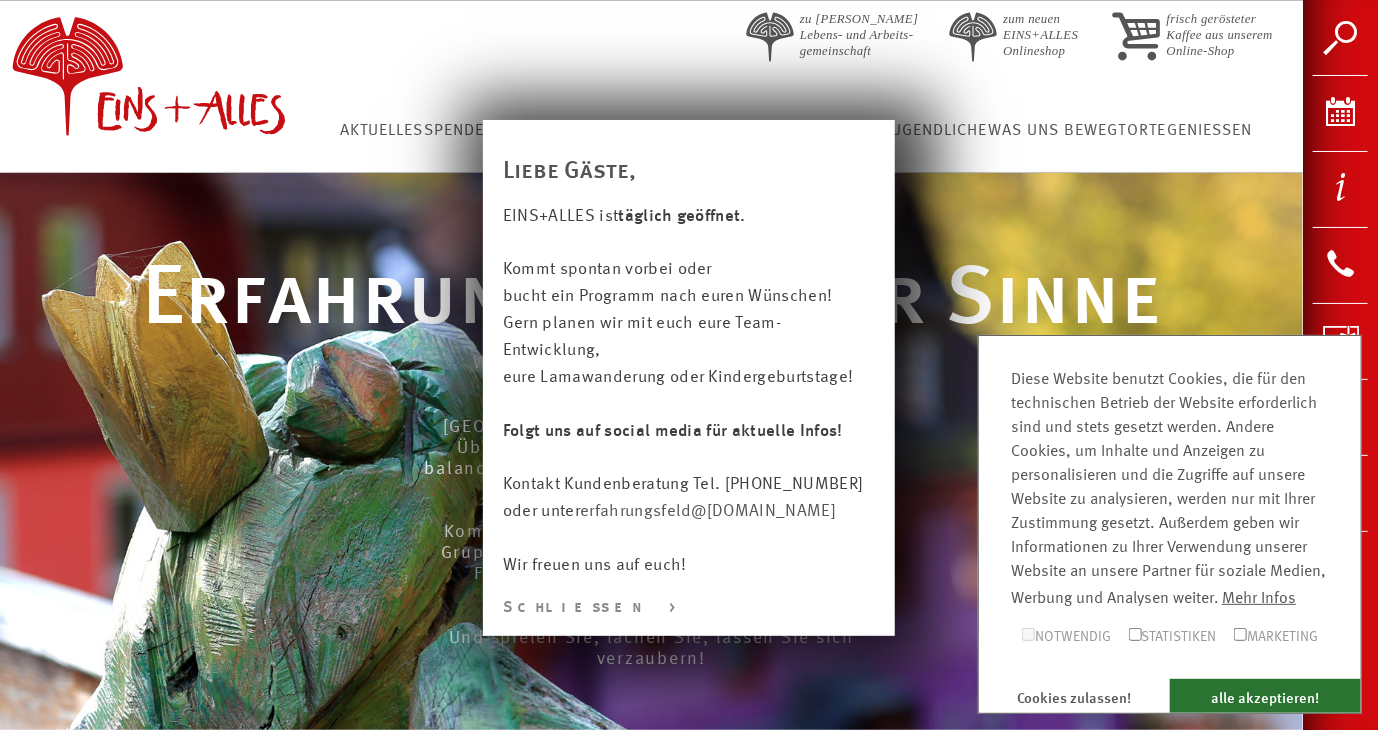 click on "Mehr Infos" at bounding box center [1259, 597] 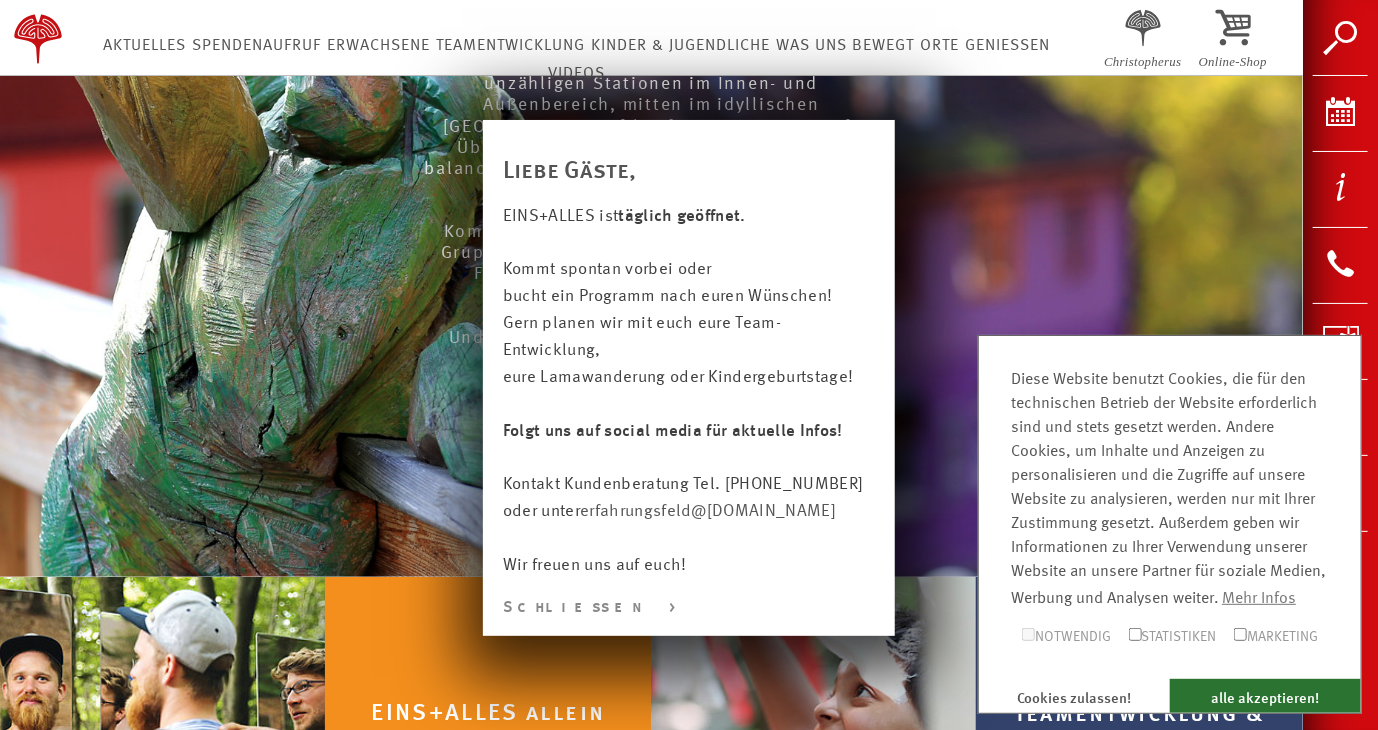 scroll, scrollTop: 500, scrollLeft: 0, axis: vertical 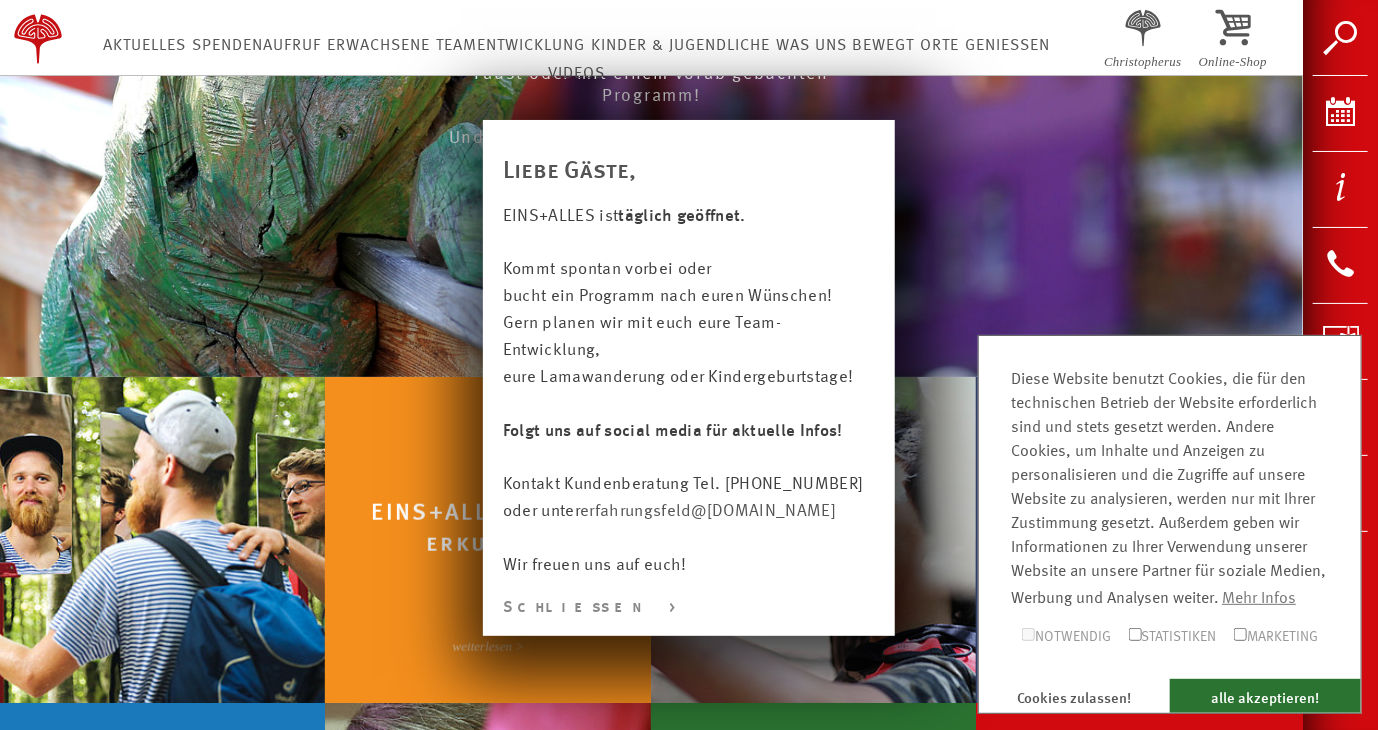 click on "Schließen >" at bounding box center (689, 608) 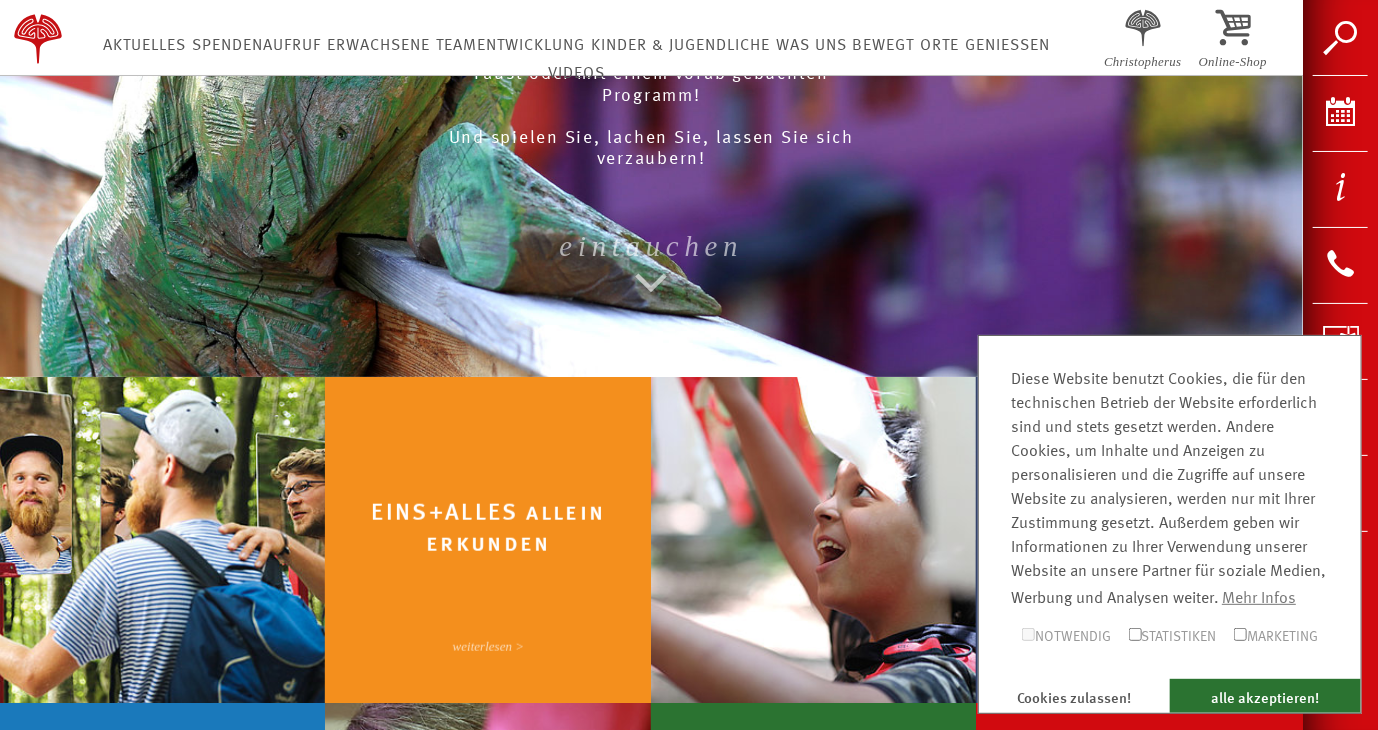 scroll, scrollTop: 600, scrollLeft: 0, axis: vertical 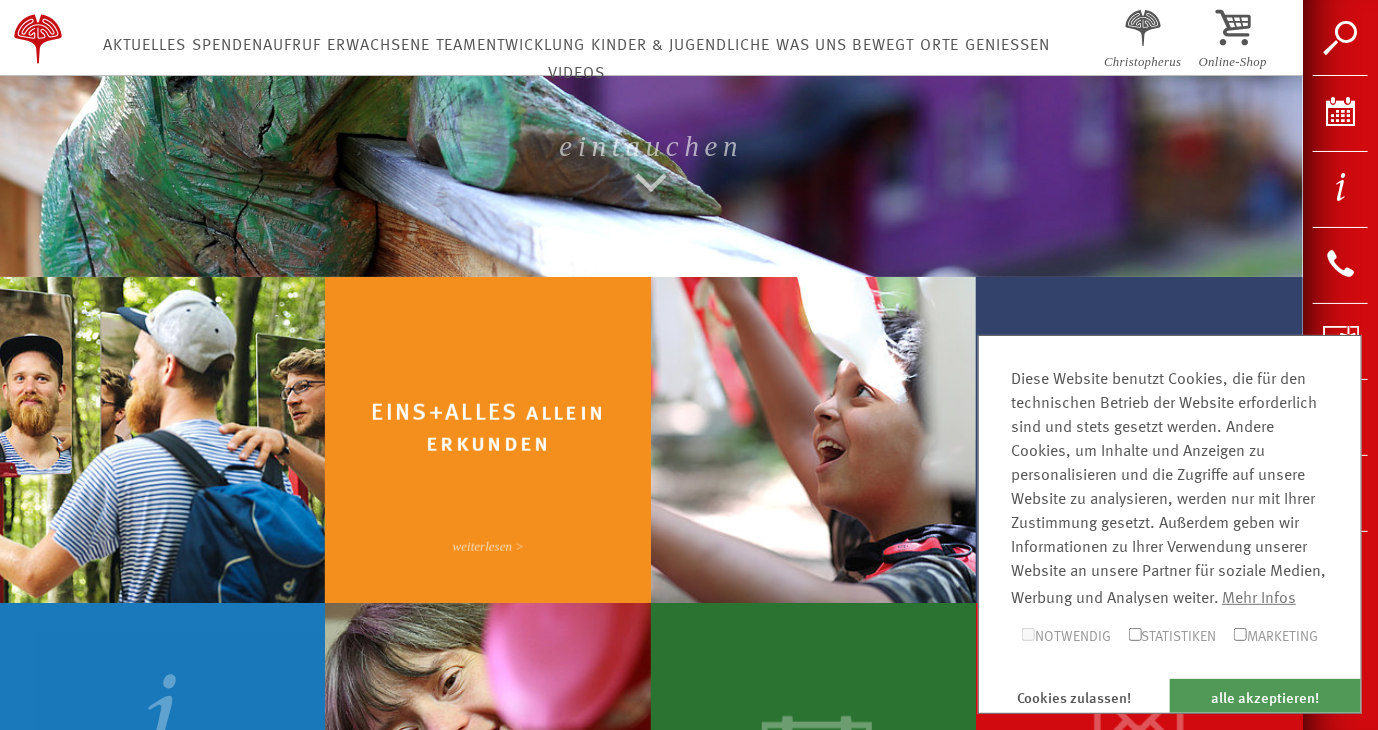 click on "alle akzeptieren!" at bounding box center (1265, 696) 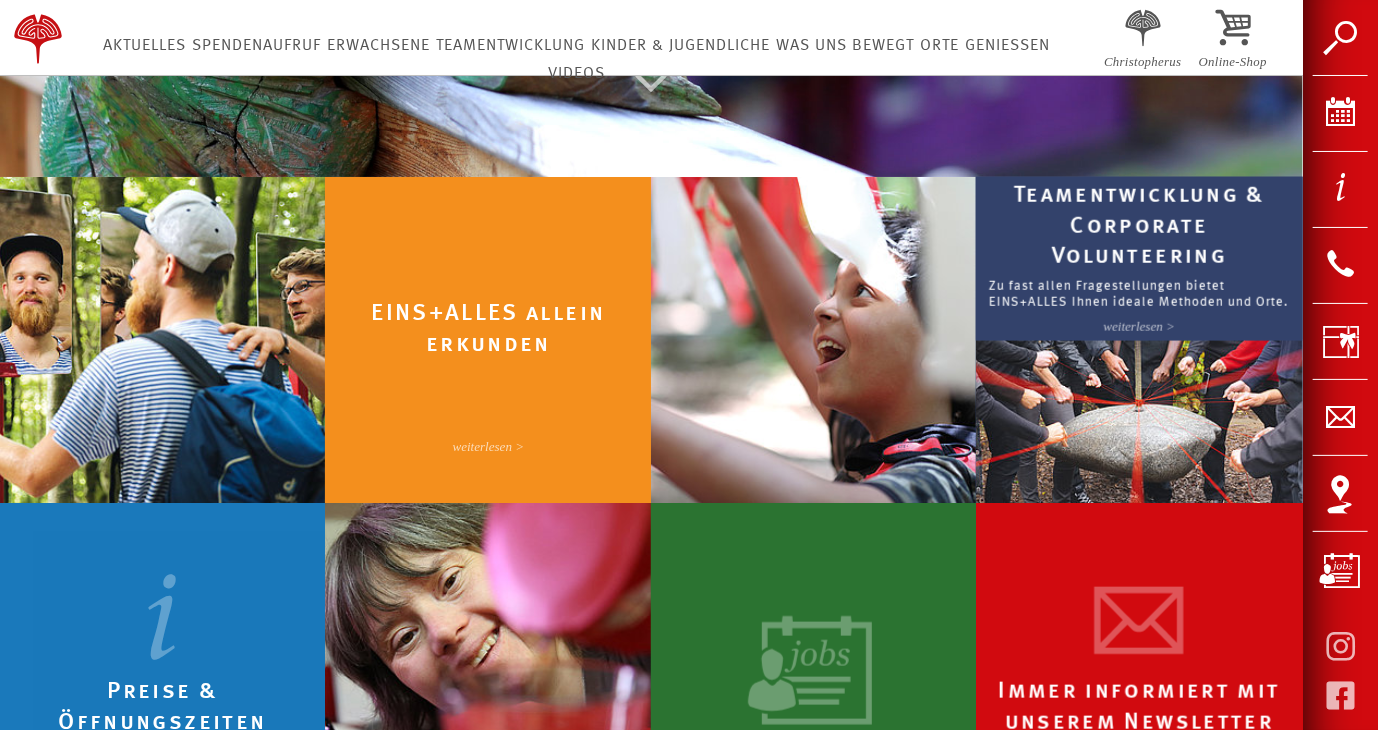 scroll, scrollTop: 800, scrollLeft: 0, axis: vertical 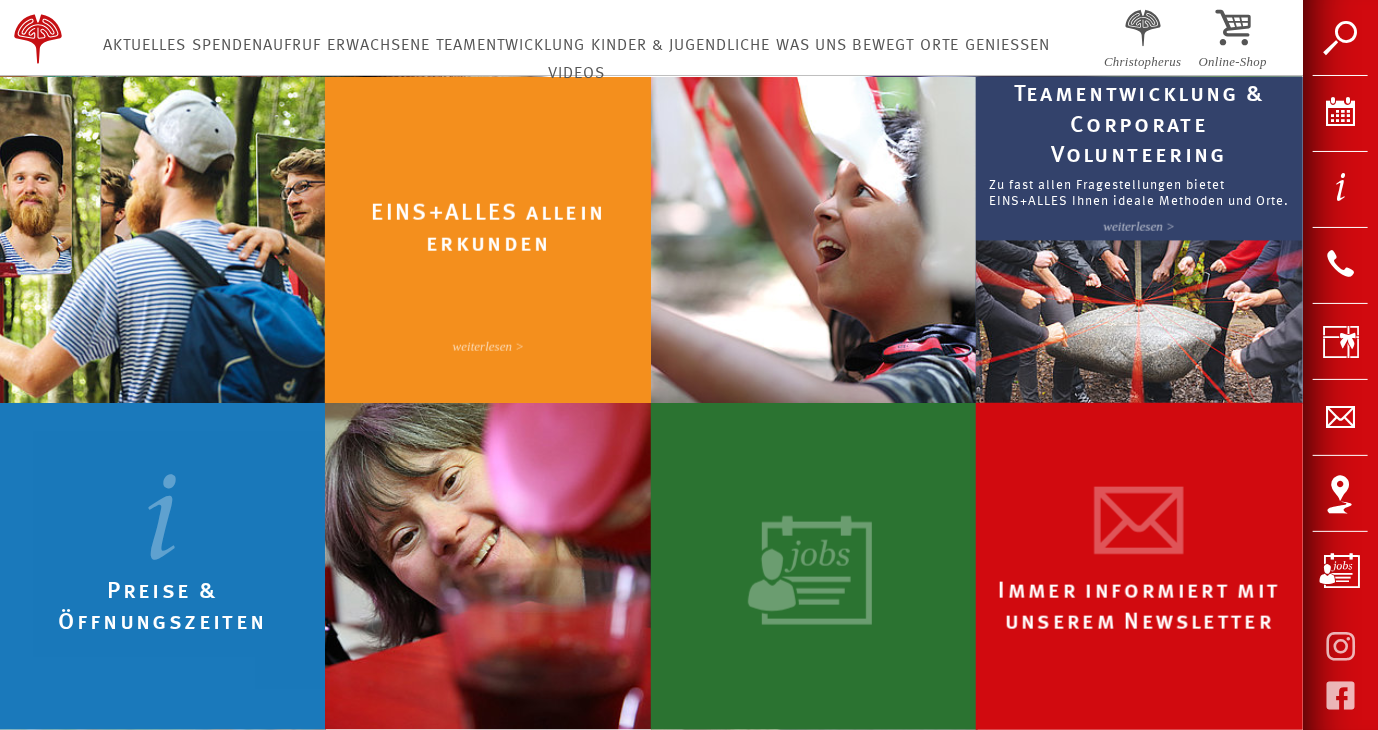 click at bounding box center [1139, 321] 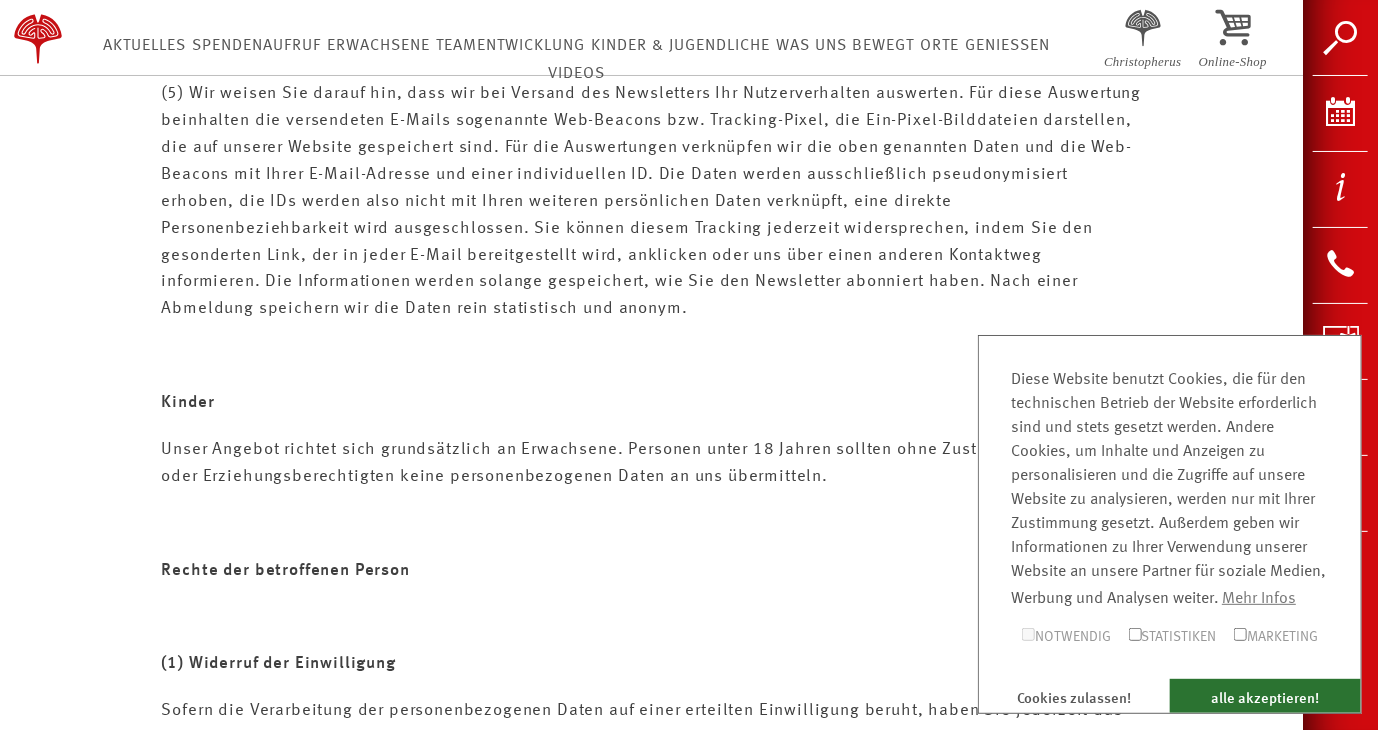 scroll, scrollTop: 9100, scrollLeft: 0, axis: vertical 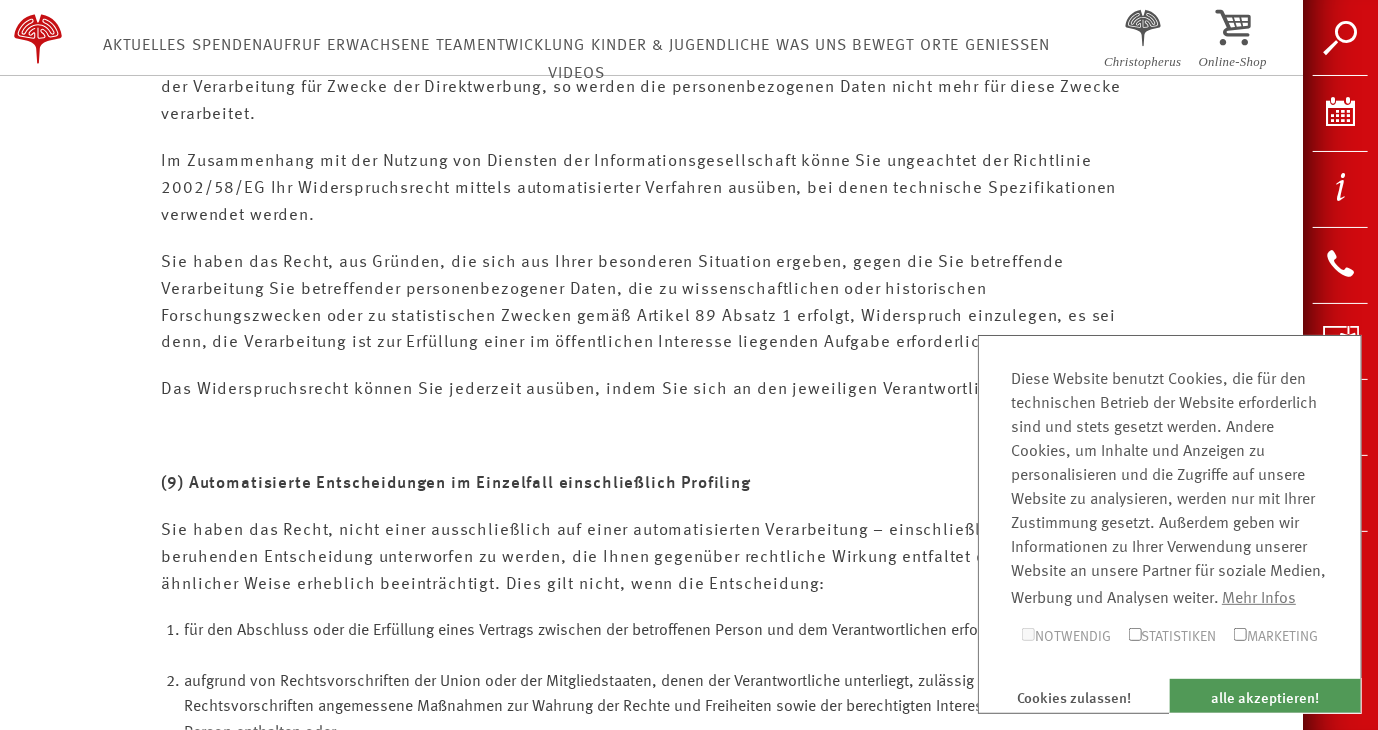 click on "alle akzeptieren!" at bounding box center (1265, 696) 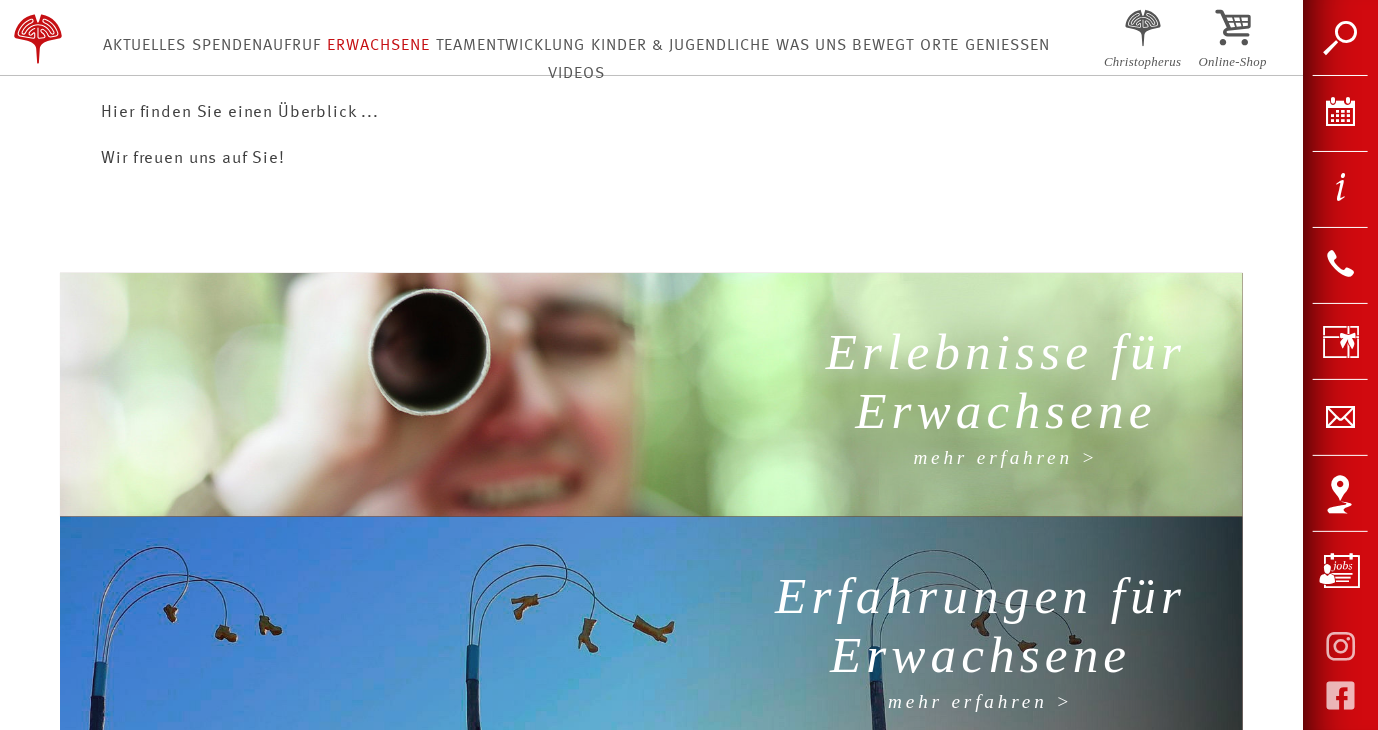 scroll, scrollTop: 886, scrollLeft: 0, axis: vertical 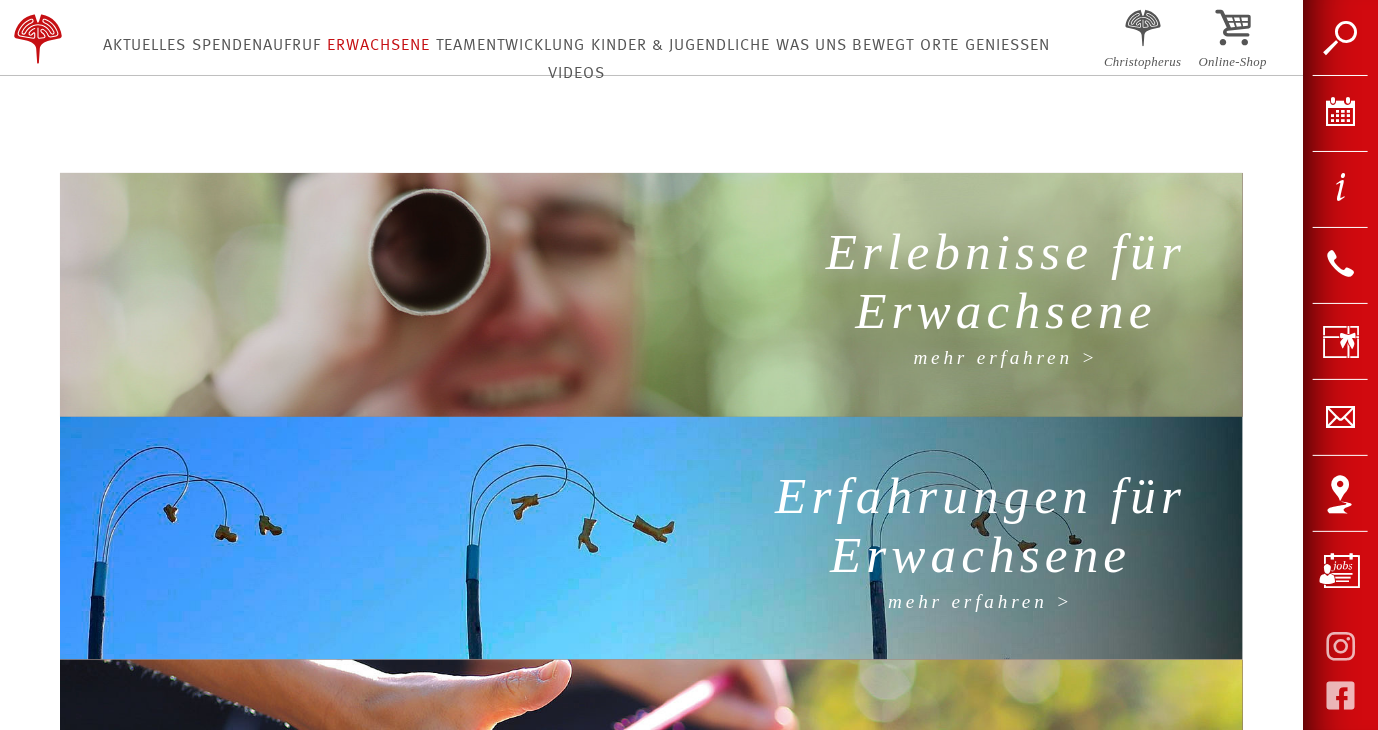 click on "mehr erfahren >" at bounding box center (1006, 357) 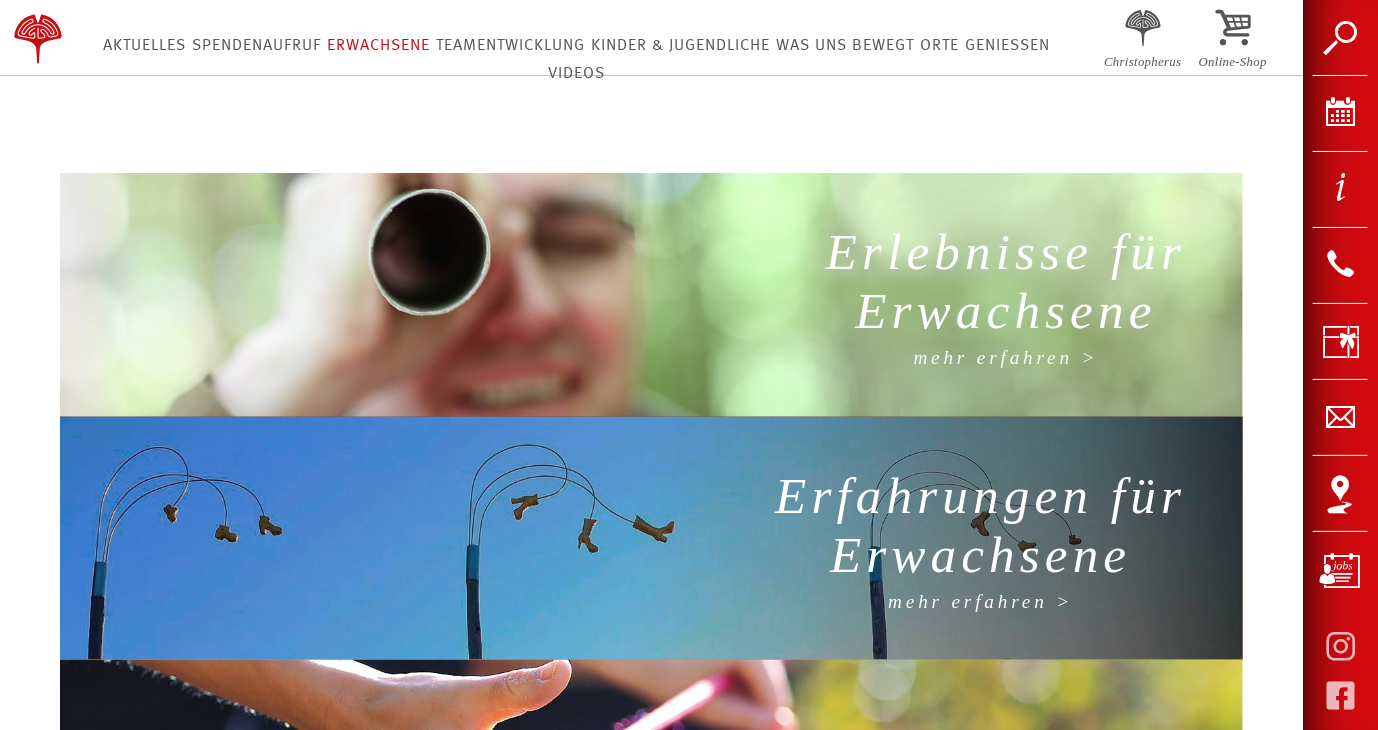 click on "Erfahrungen für Erwachsene" at bounding box center (980, 529) 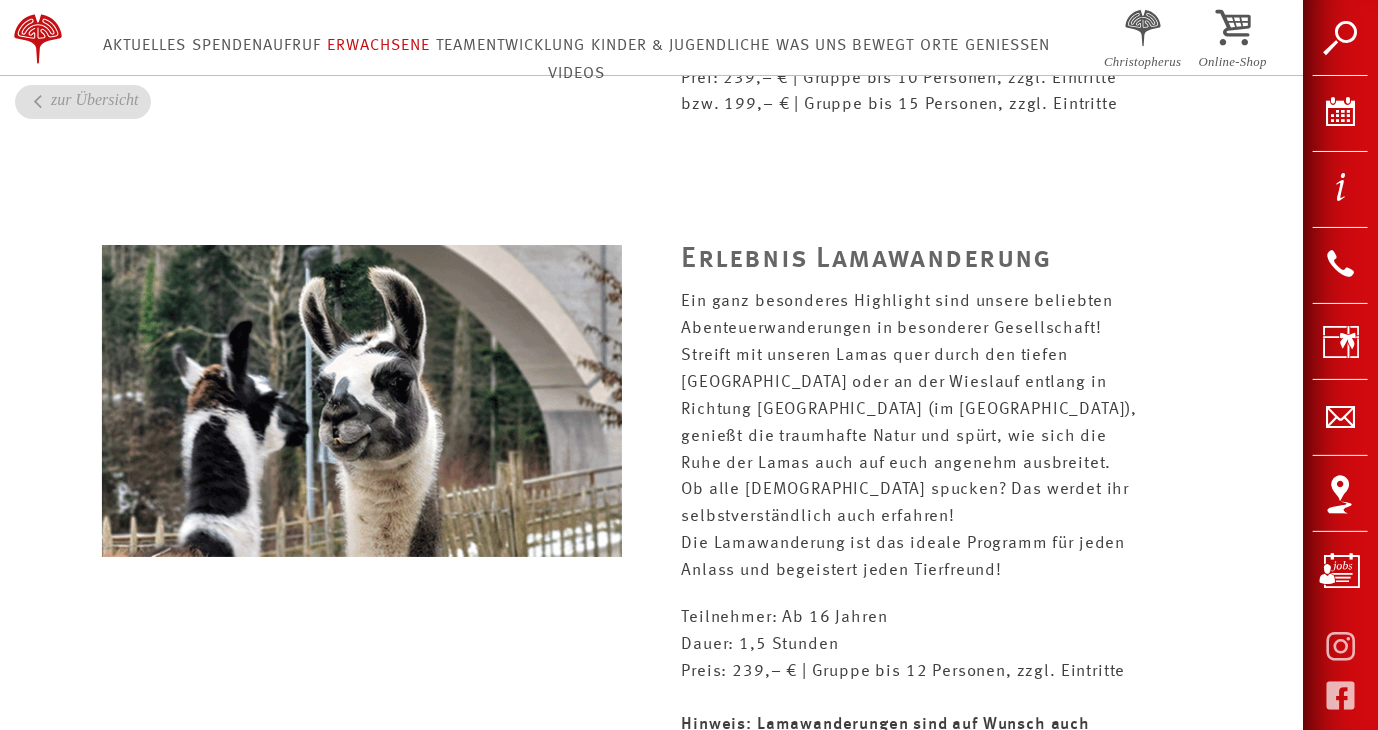 scroll, scrollTop: 3446, scrollLeft: 0, axis: vertical 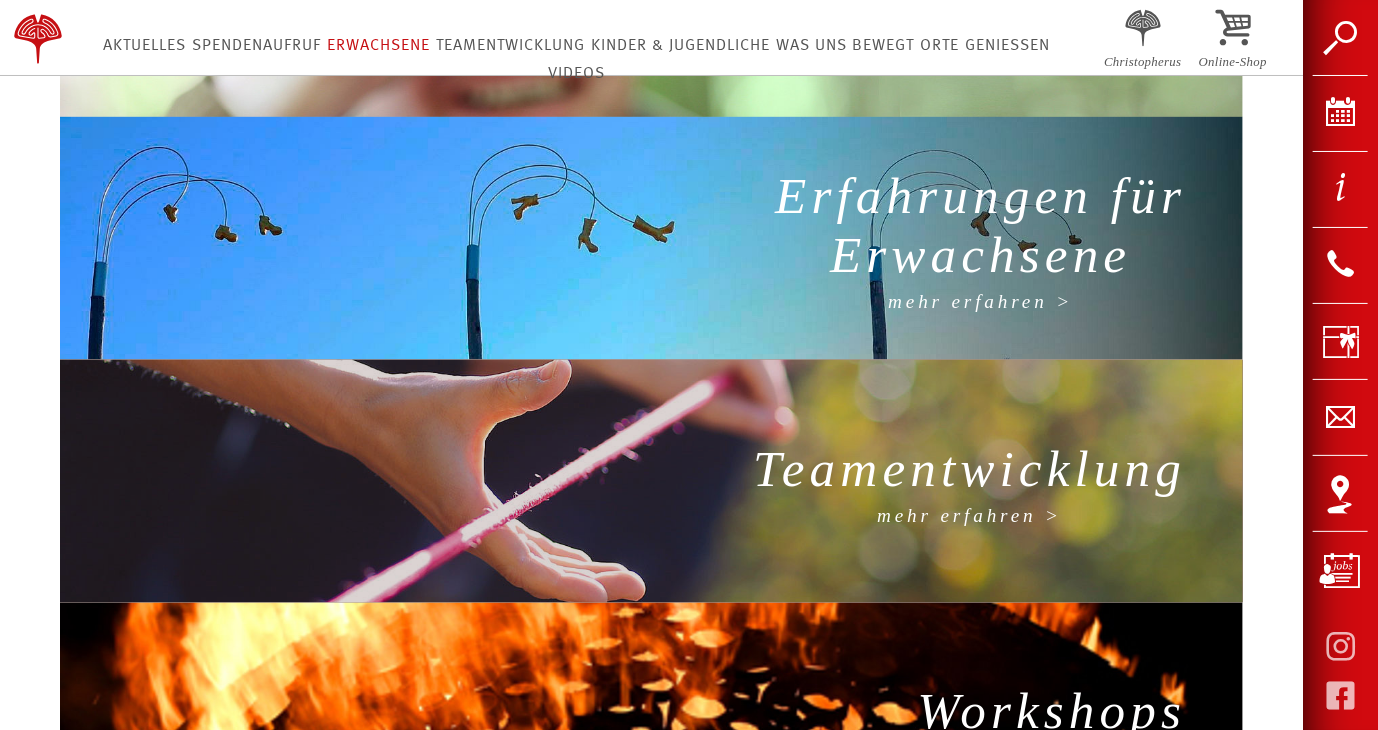 click on "Teamentwicklung" at bounding box center (969, 472) 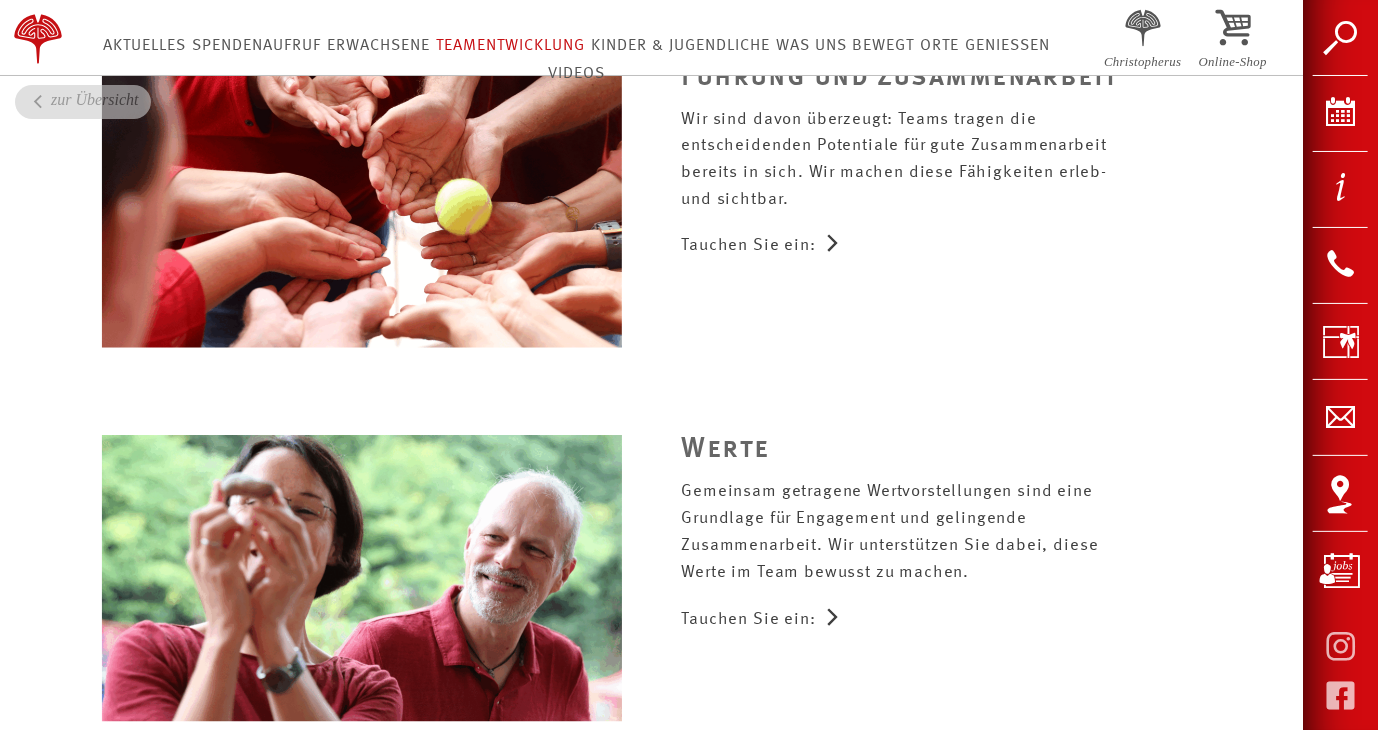 scroll, scrollTop: 1300, scrollLeft: 0, axis: vertical 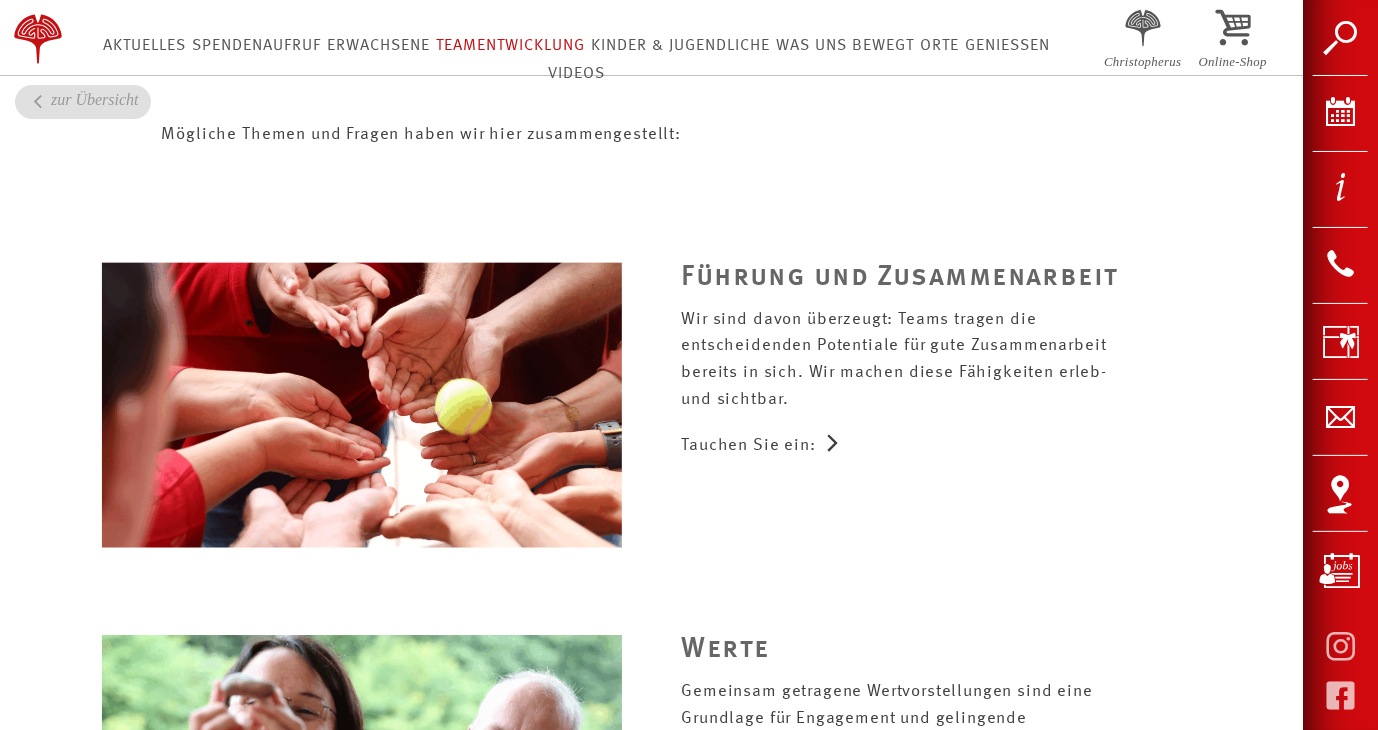 click on "Tauchen Sie ein:" at bounding box center (942, 447) 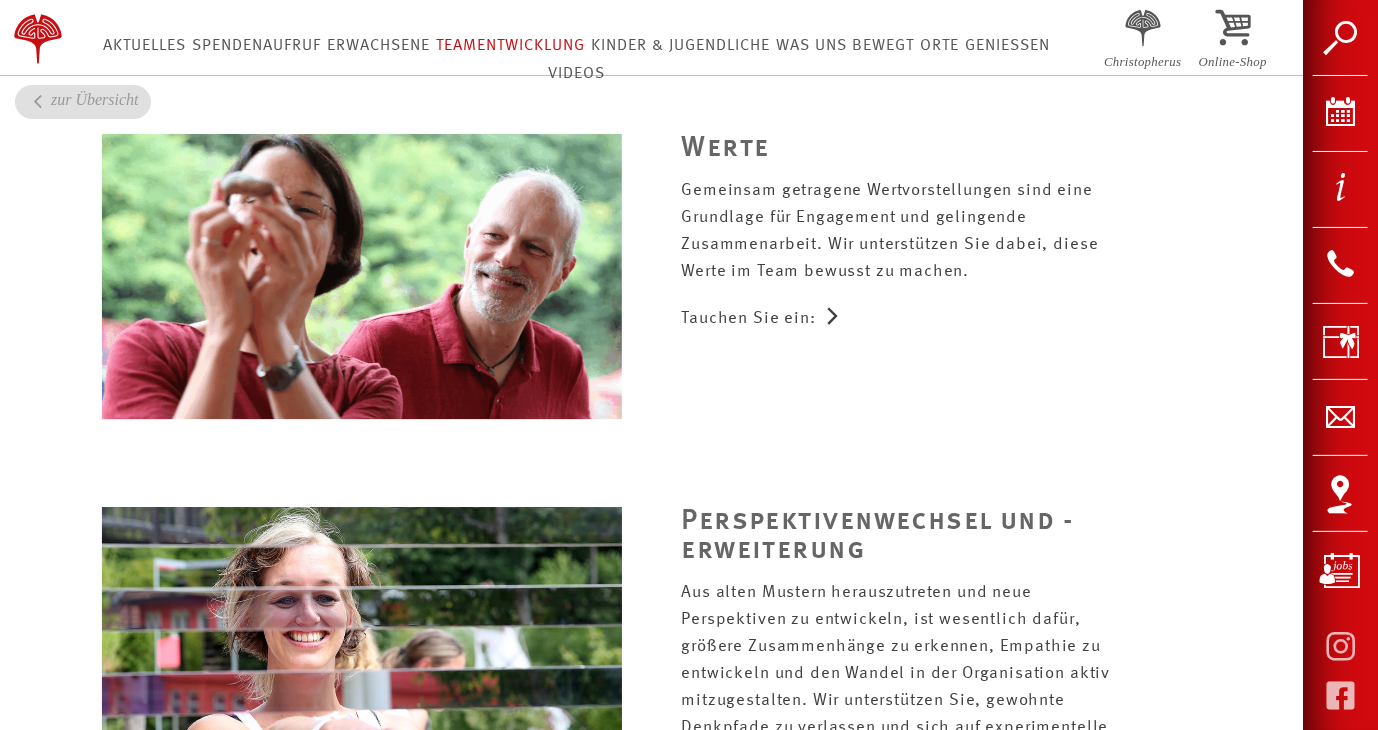scroll, scrollTop: 2100, scrollLeft: 0, axis: vertical 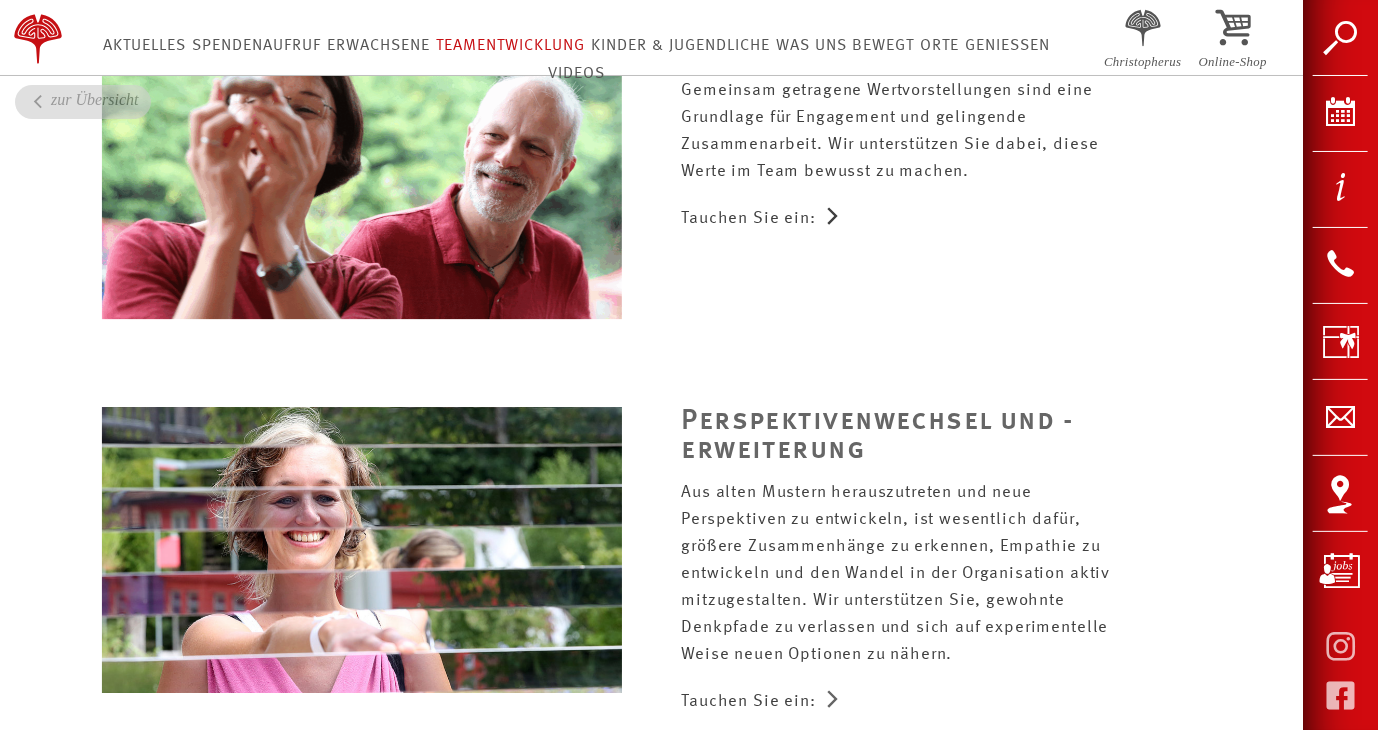 click at bounding box center [833, 701] 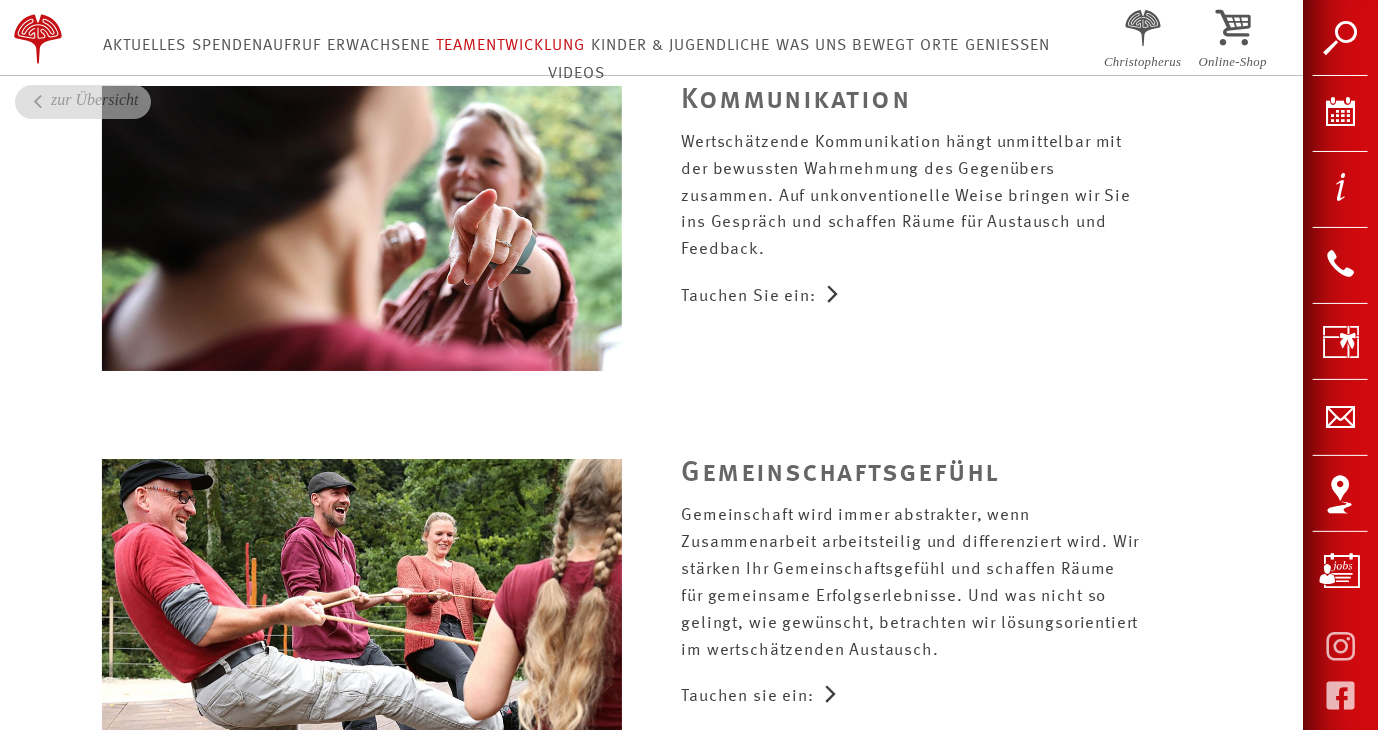 scroll, scrollTop: 3147, scrollLeft: 0, axis: vertical 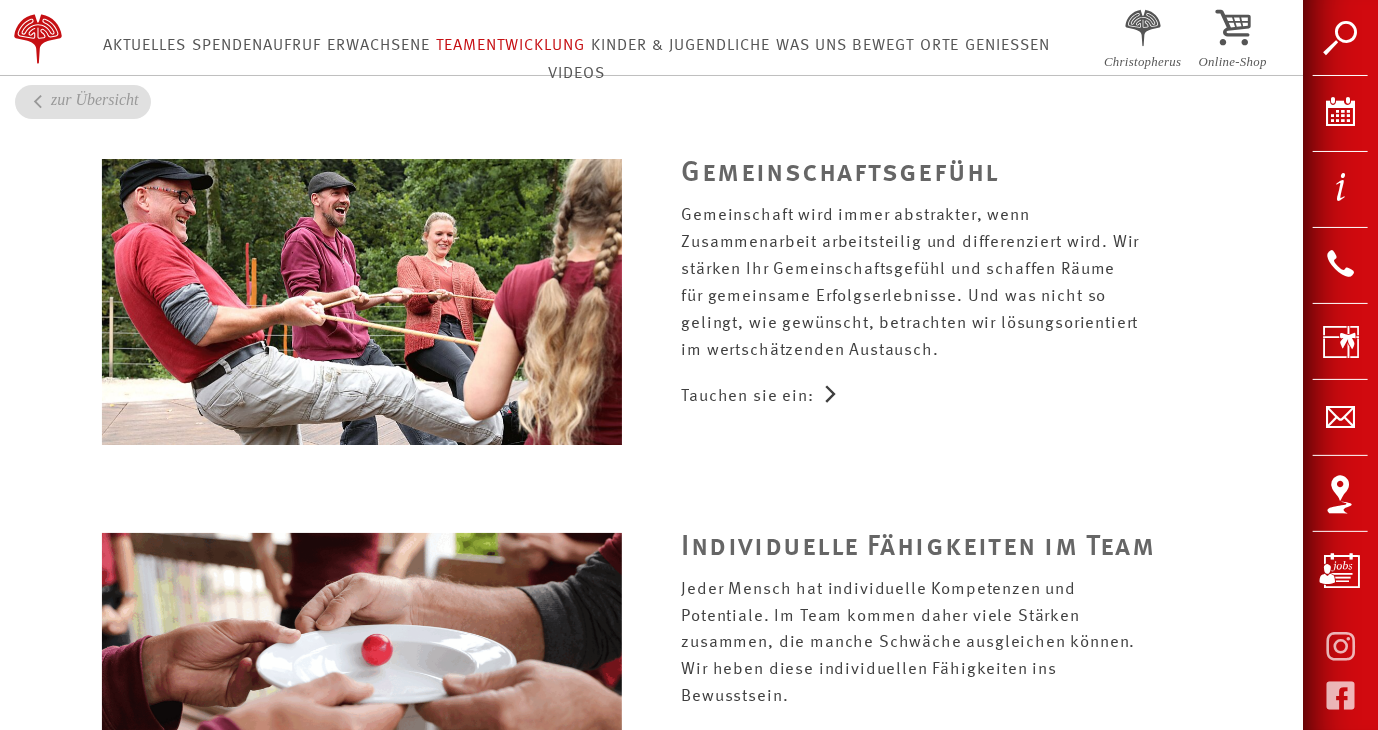 click at bounding box center [831, 743] 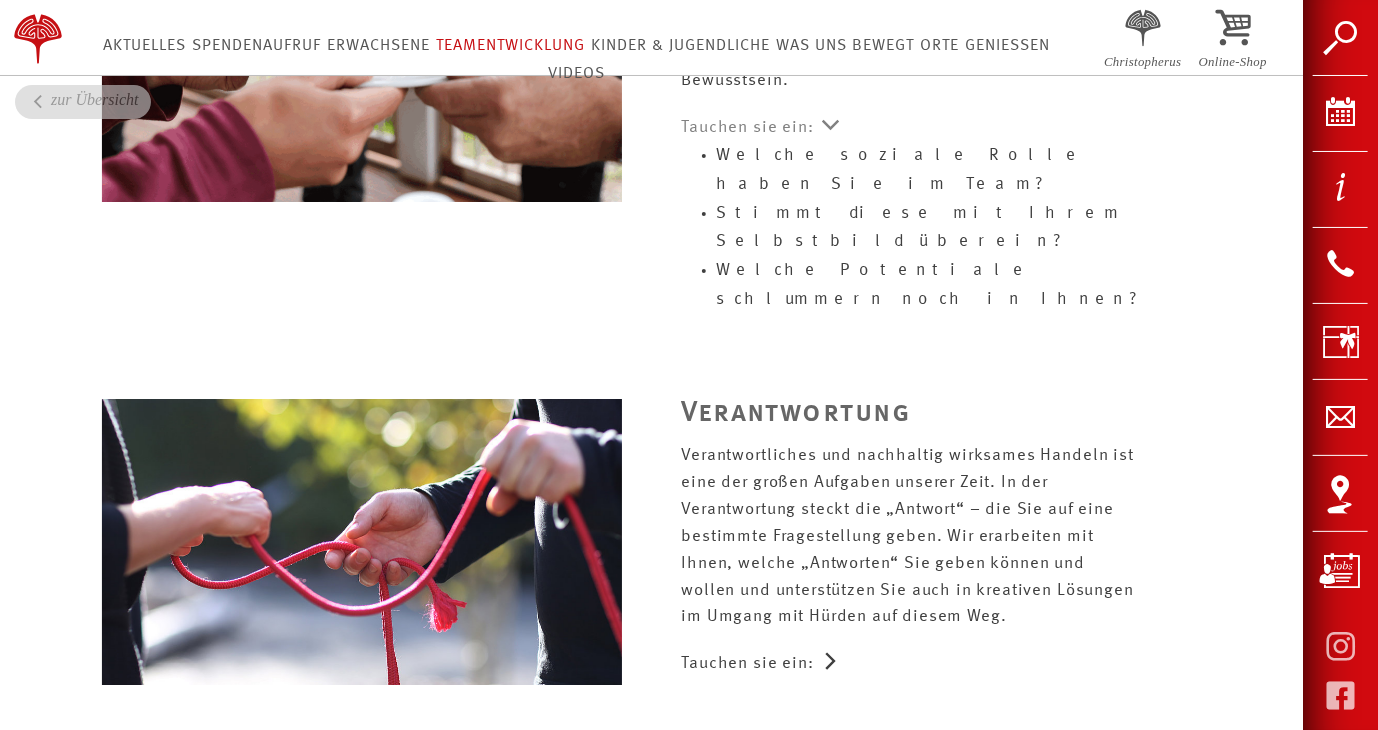 scroll, scrollTop: 3632, scrollLeft: 0, axis: vertical 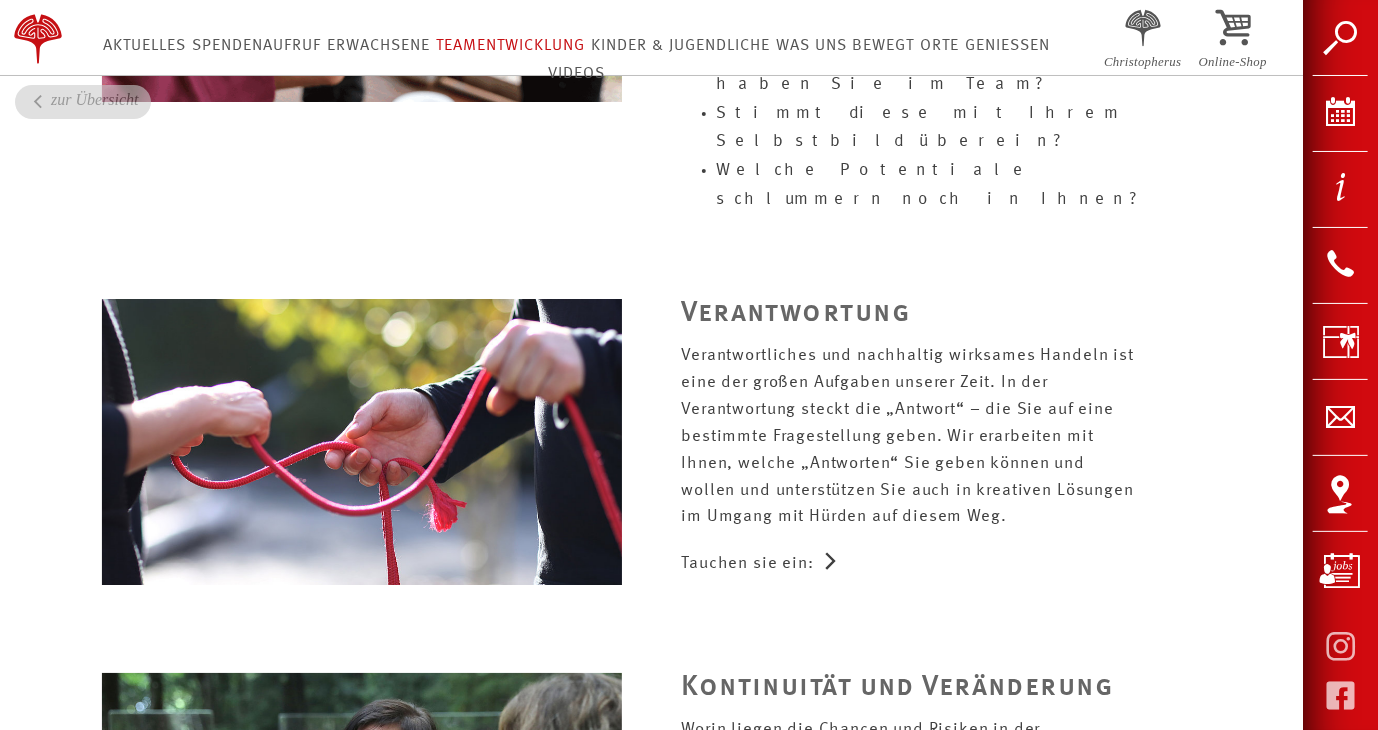 click on "Tauchen sie ein:" at bounding box center [942, 564] 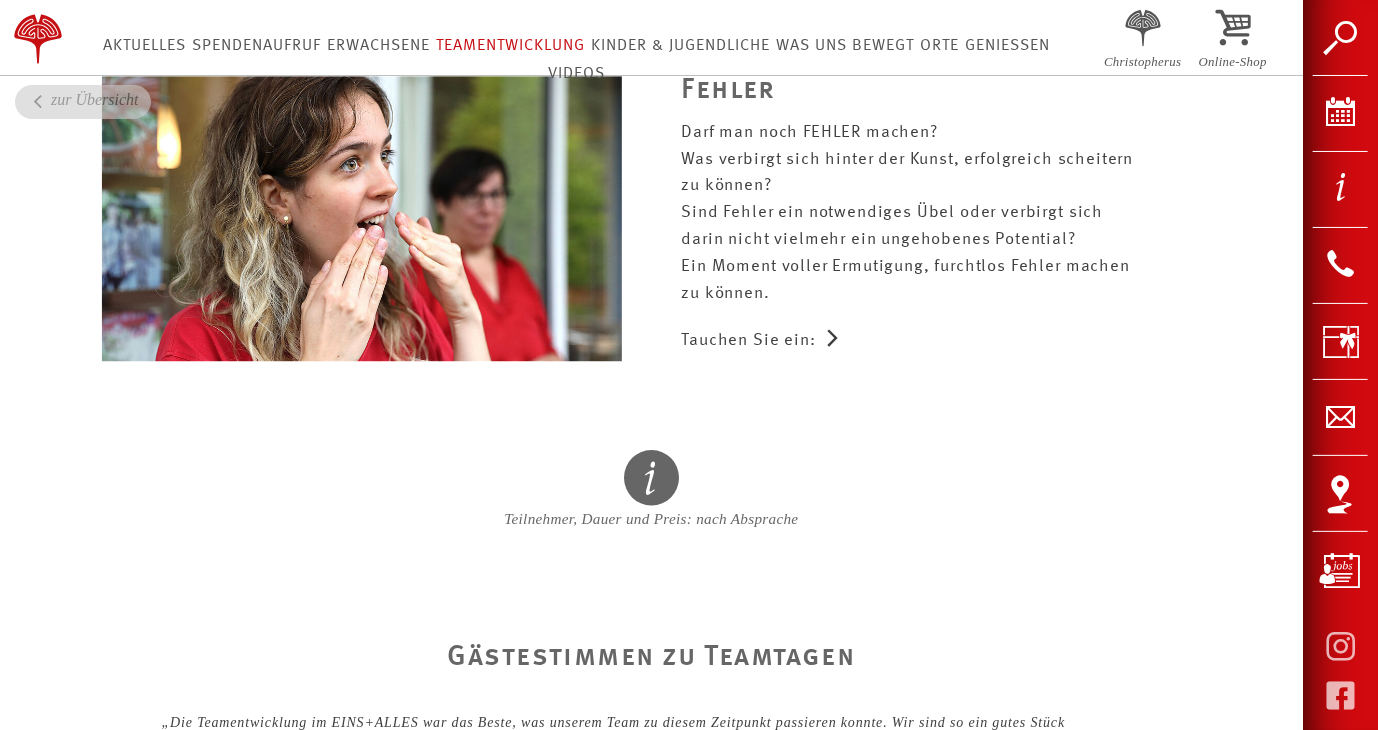 scroll, scrollTop: 5532, scrollLeft: 0, axis: vertical 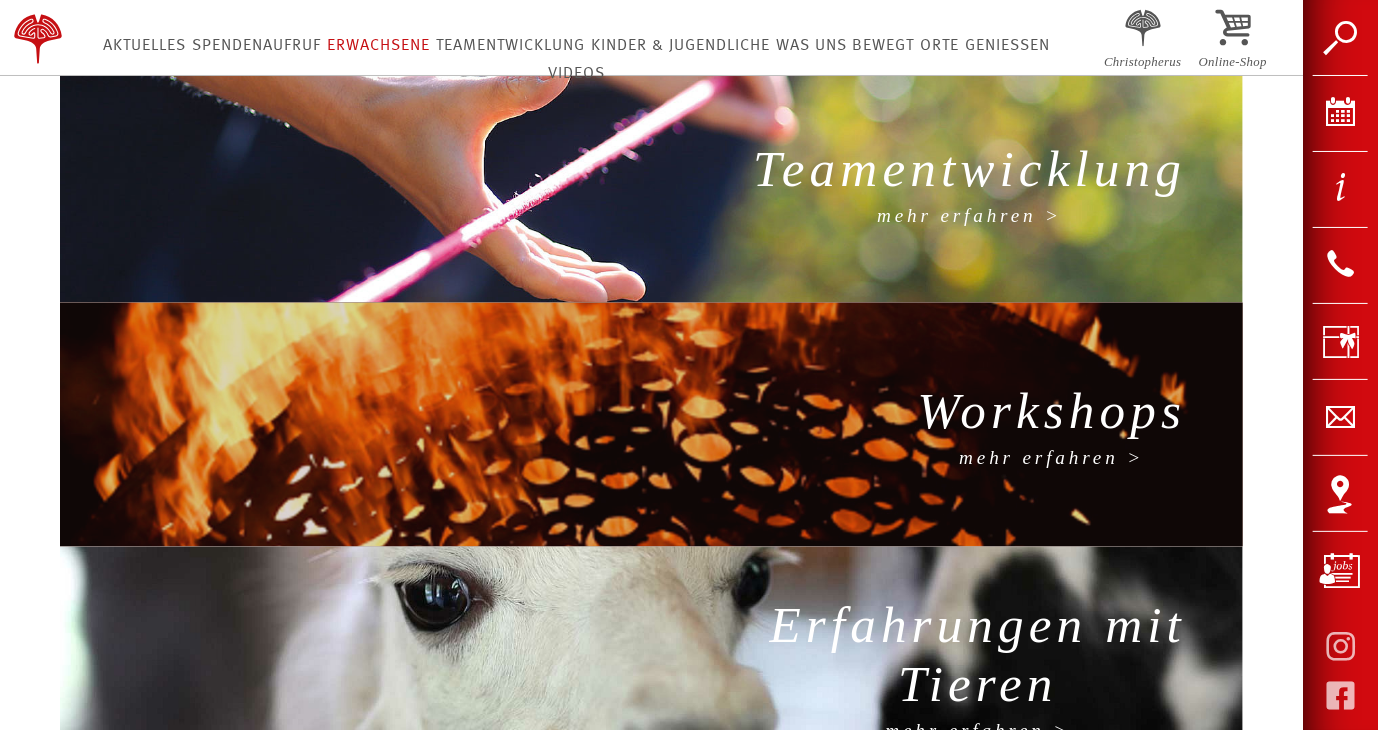 click on "Workshops" at bounding box center [1051, 415] 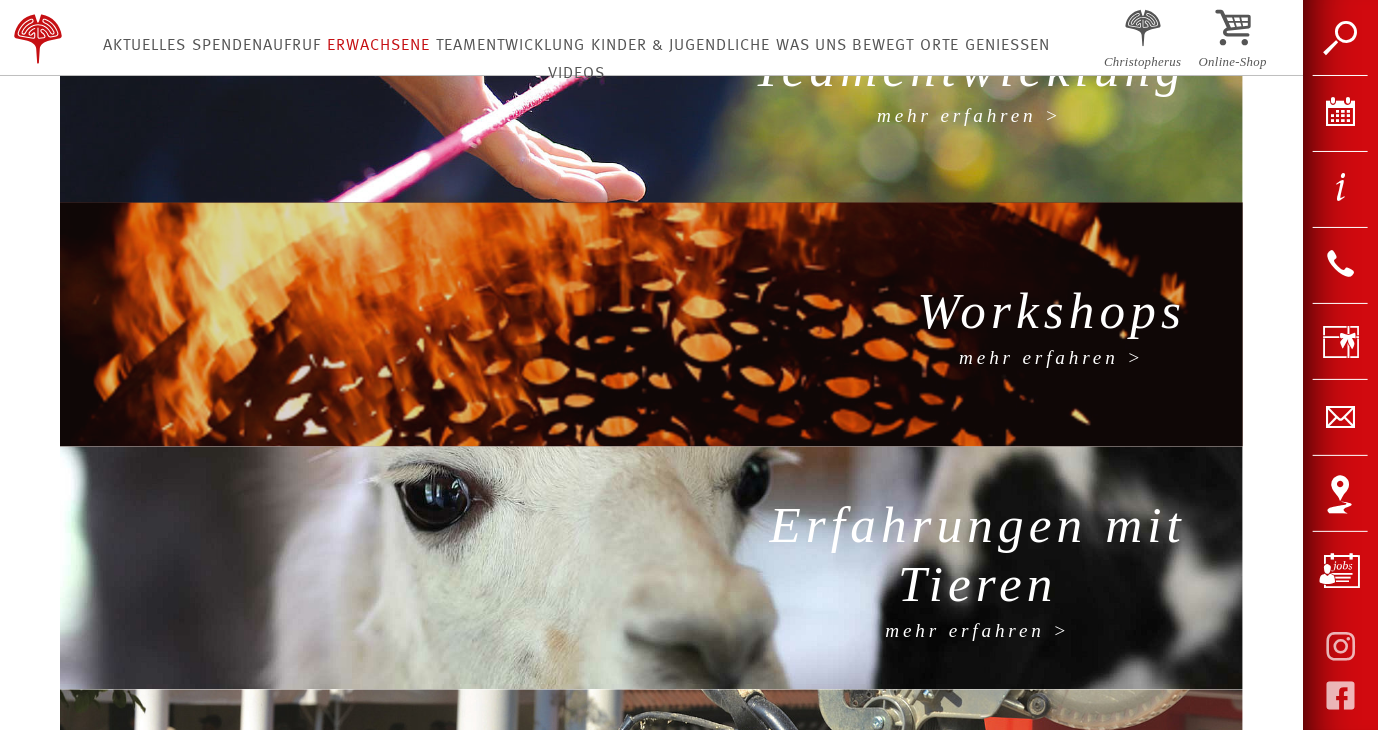 scroll, scrollTop: 1686, scrollLeft: 0, axis: vertical 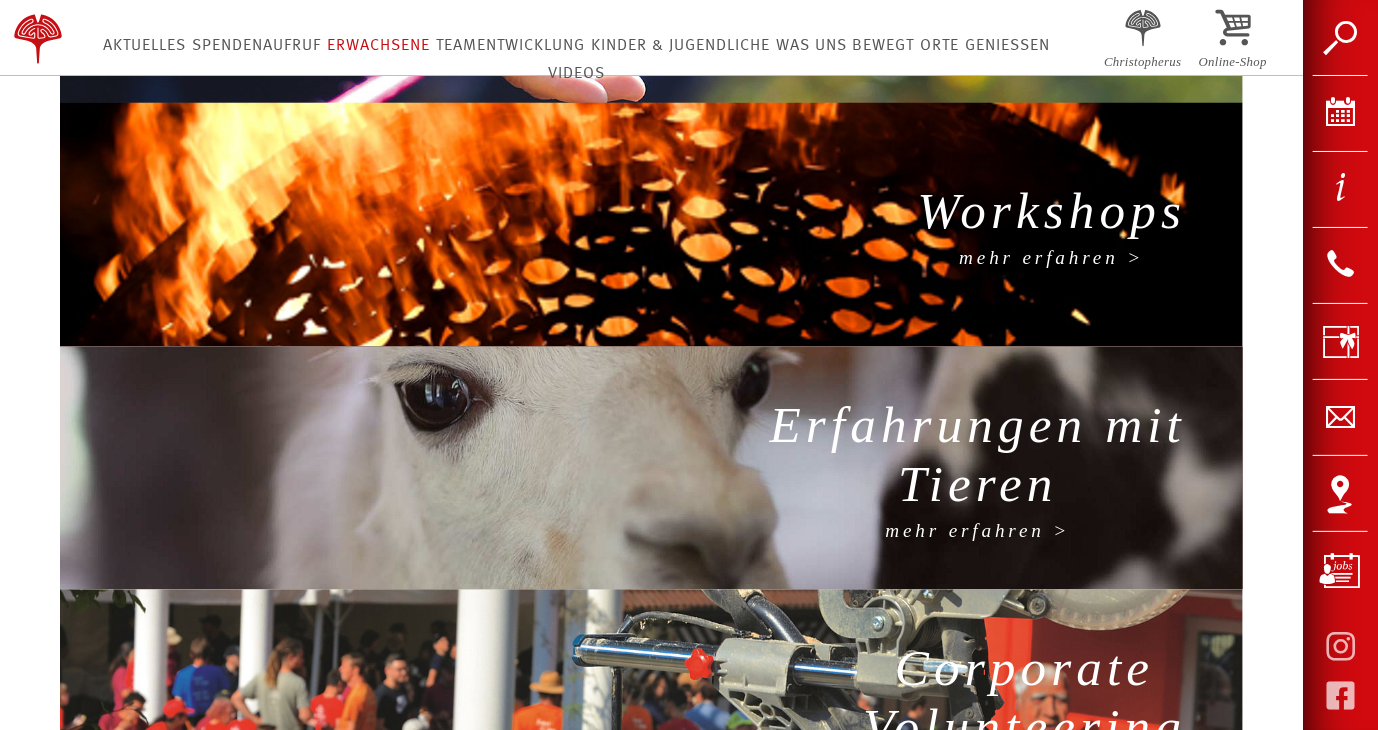 click on "Erfahrungen mit Tieren" at bounding box center (978, 459) 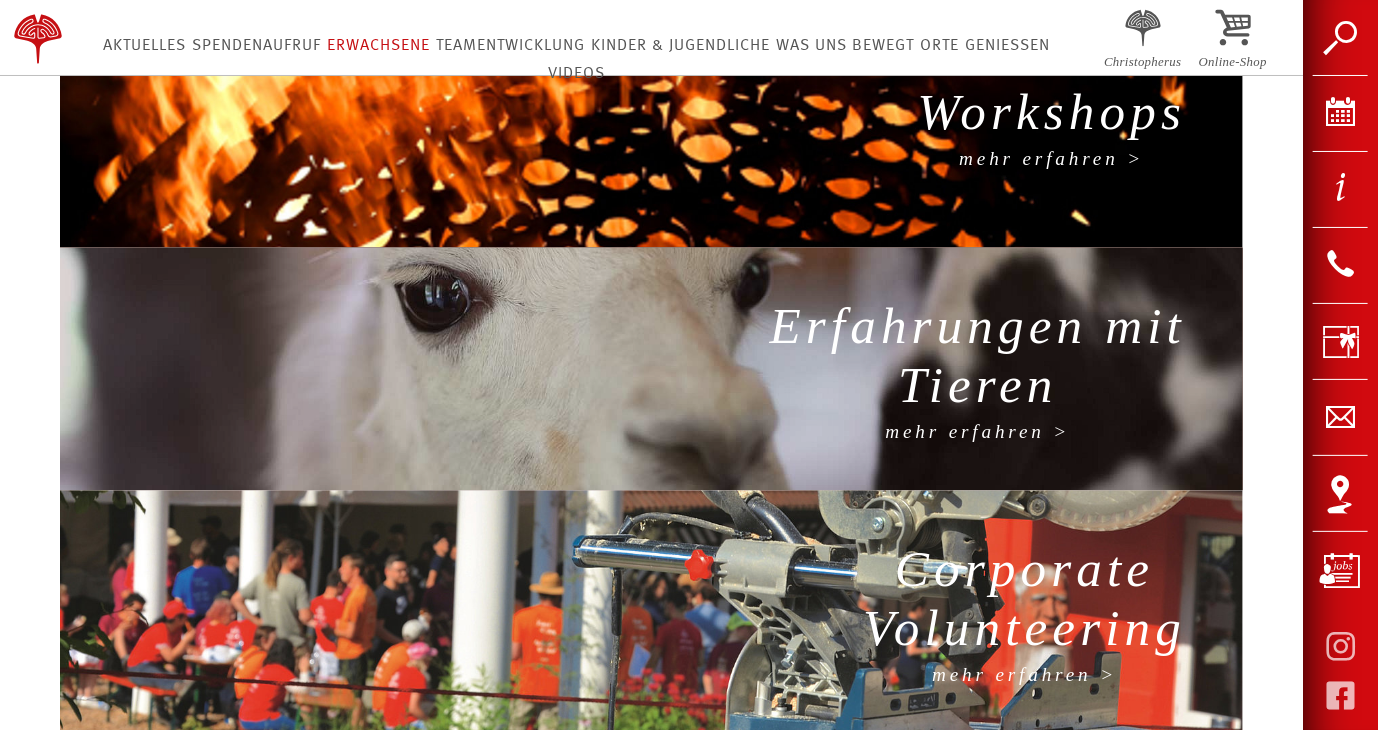 scroll, scrollTop: 1986, scrollLeft: 0, axis: vertical 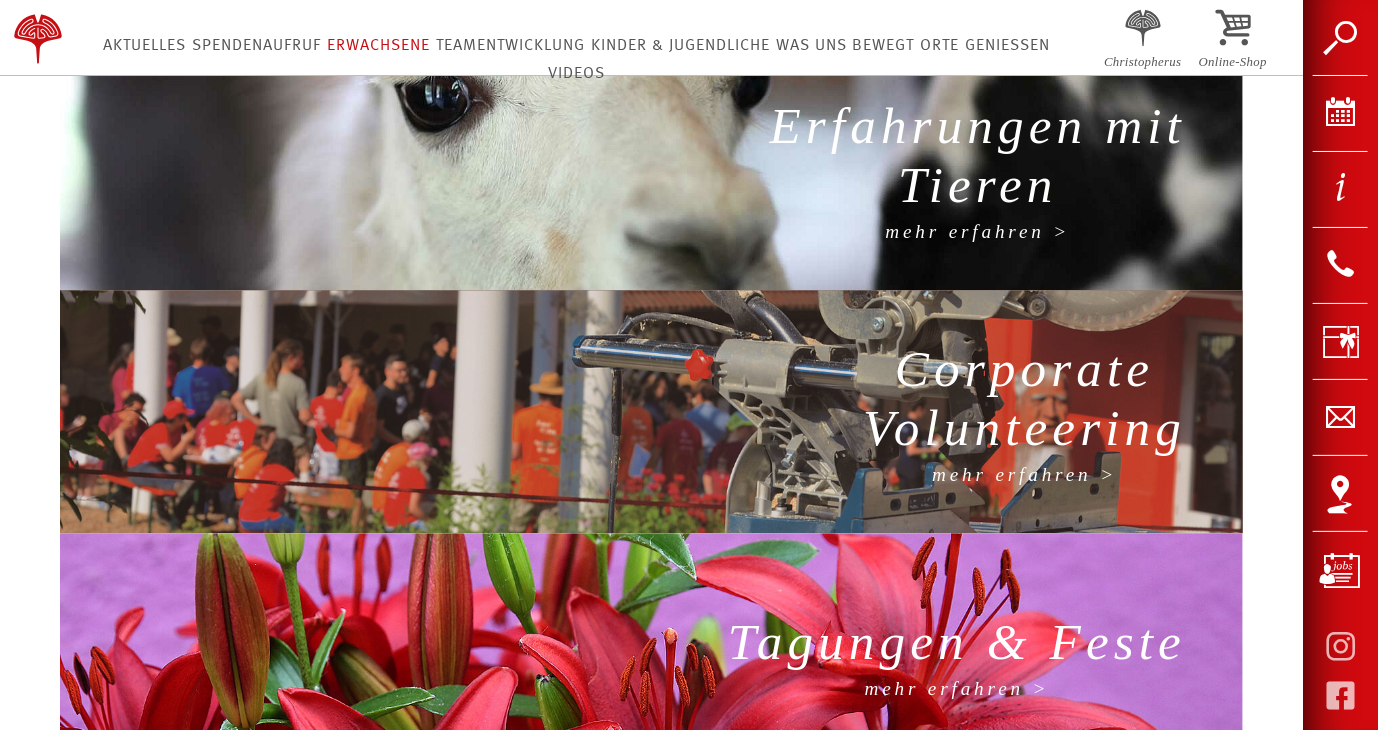 click on "Corporate  Volunteering" at bounding box center [1024, 402] 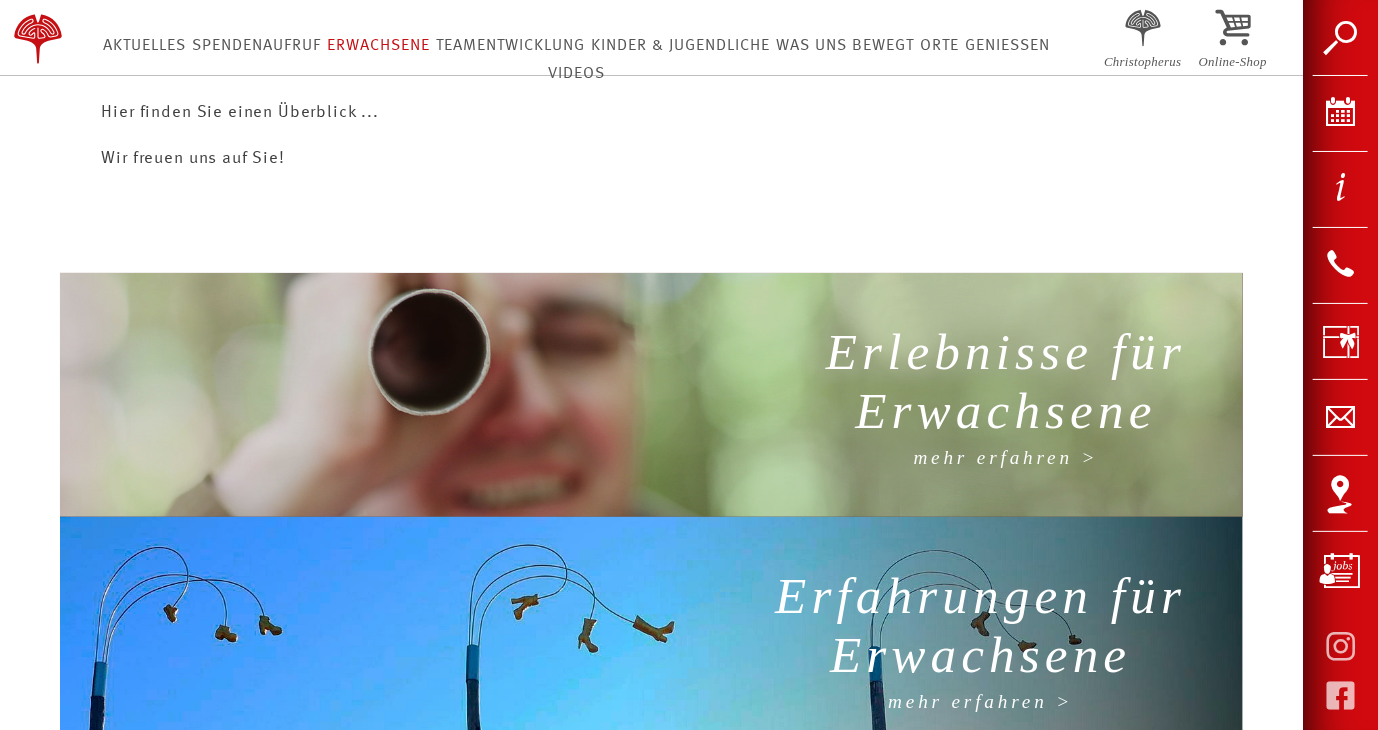 scroll, scrollTop: 1086, scrollLeft: 0, axis: vertical 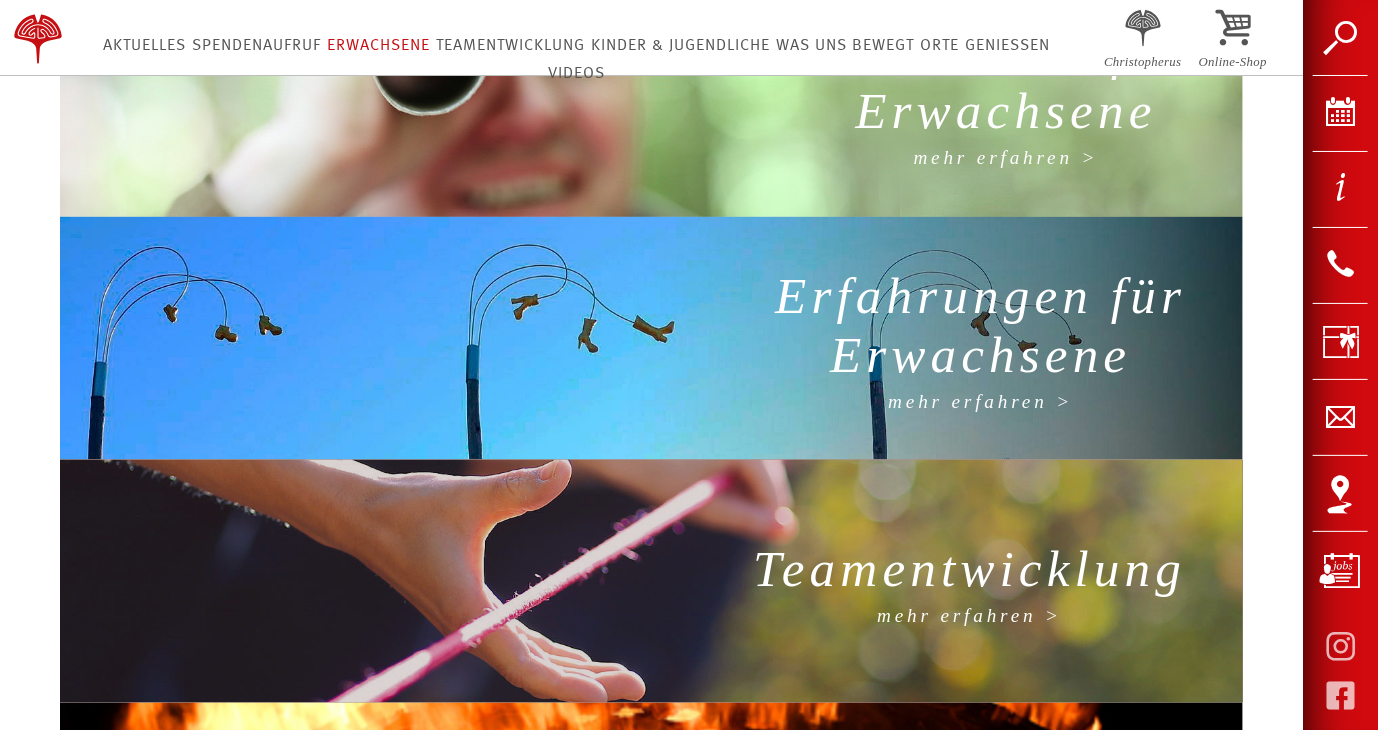 click on "Teamentwicklung" at bounding box center (969, 572) 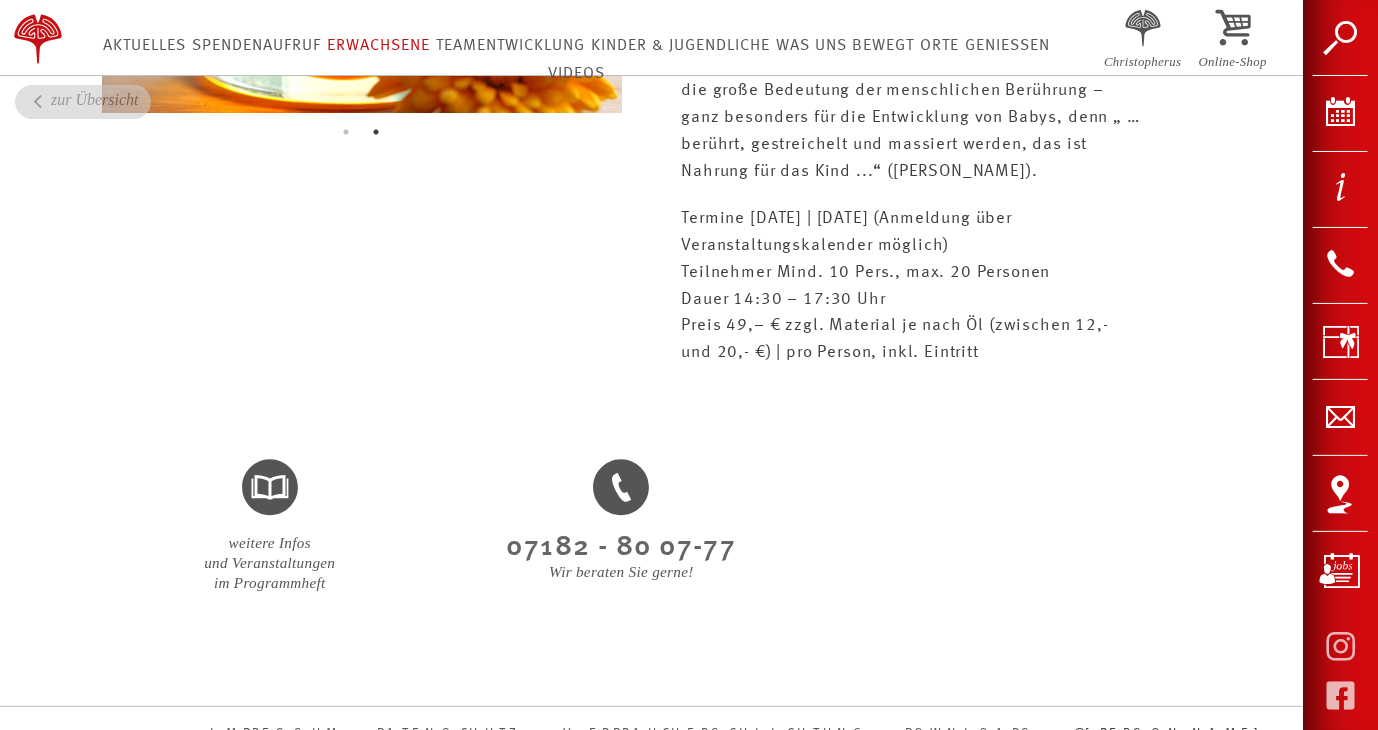 scroll, scrollTop: 2380, scrollLeft: 0, axis: vertical 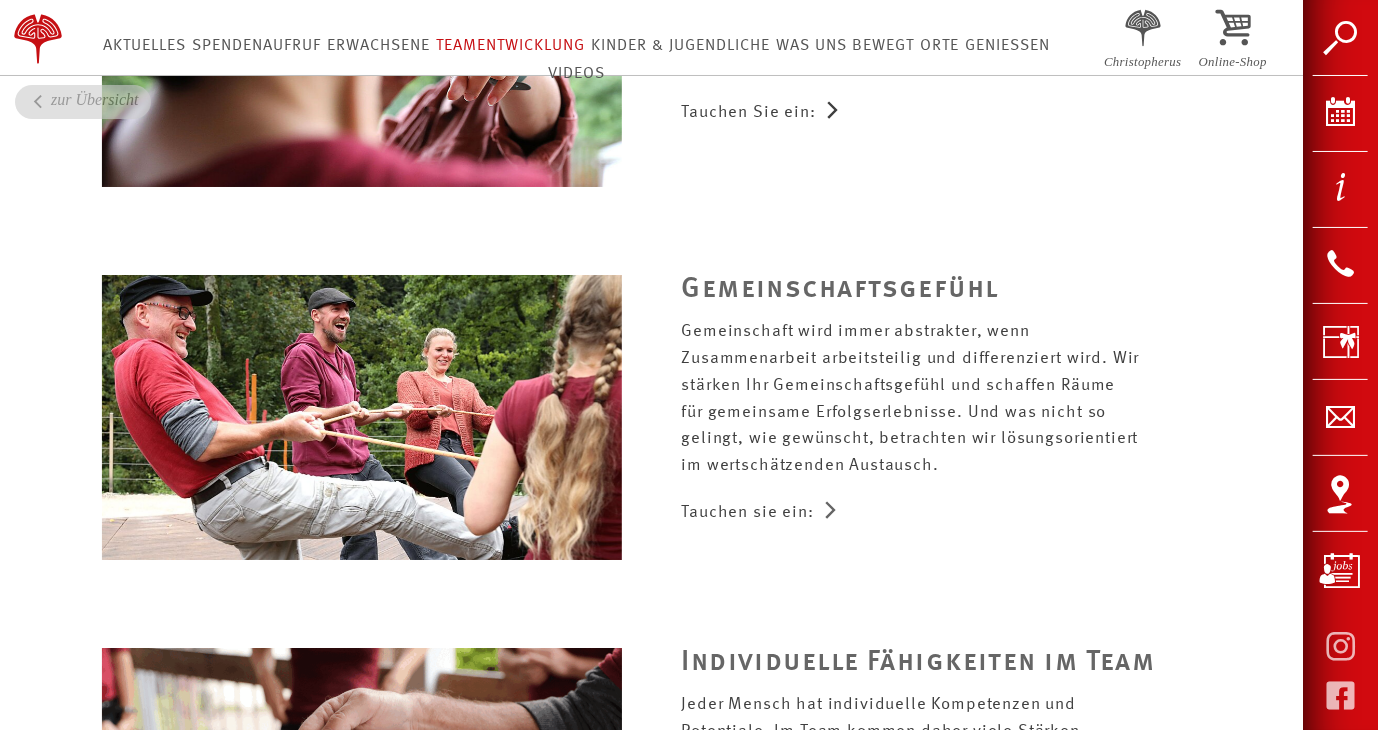 click at bounding box center (831, 512) 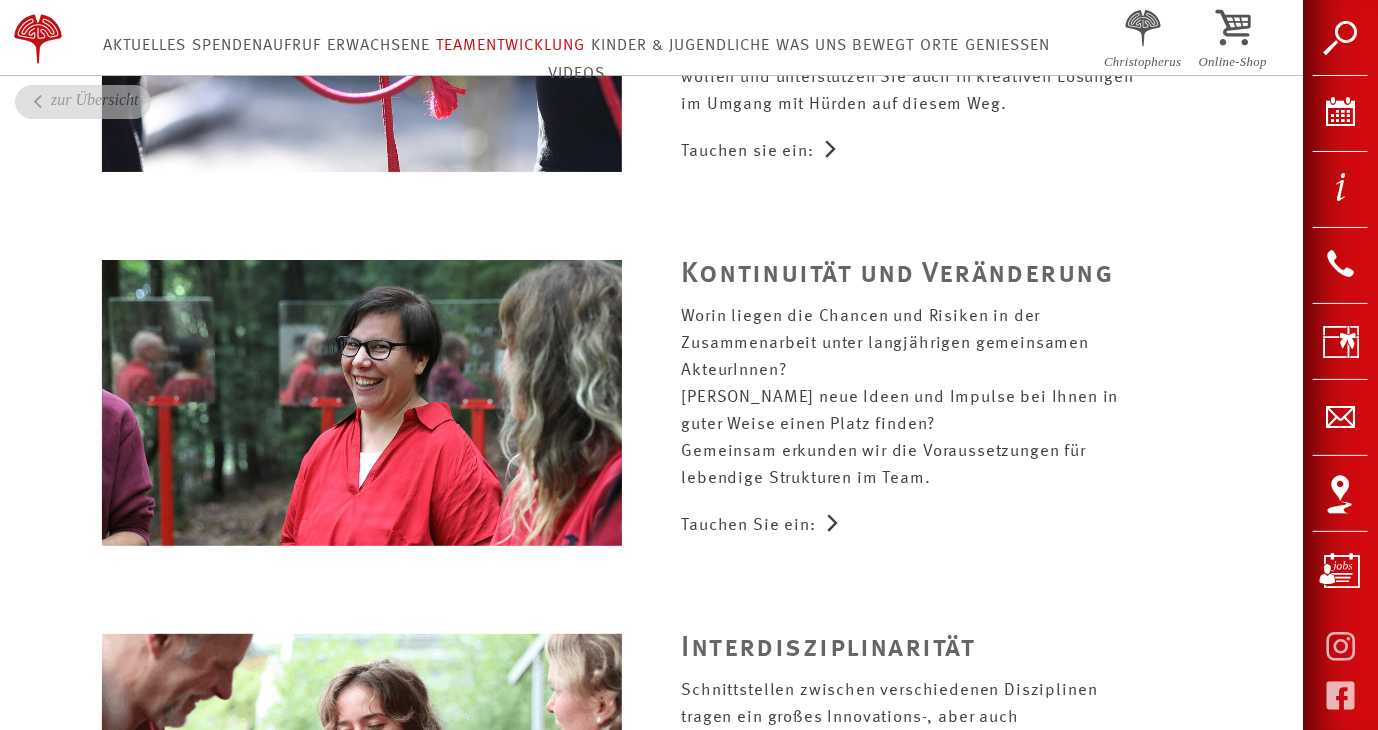 scroll, scrollTop: 4300, scrollLeft: 0, axis: vertical 